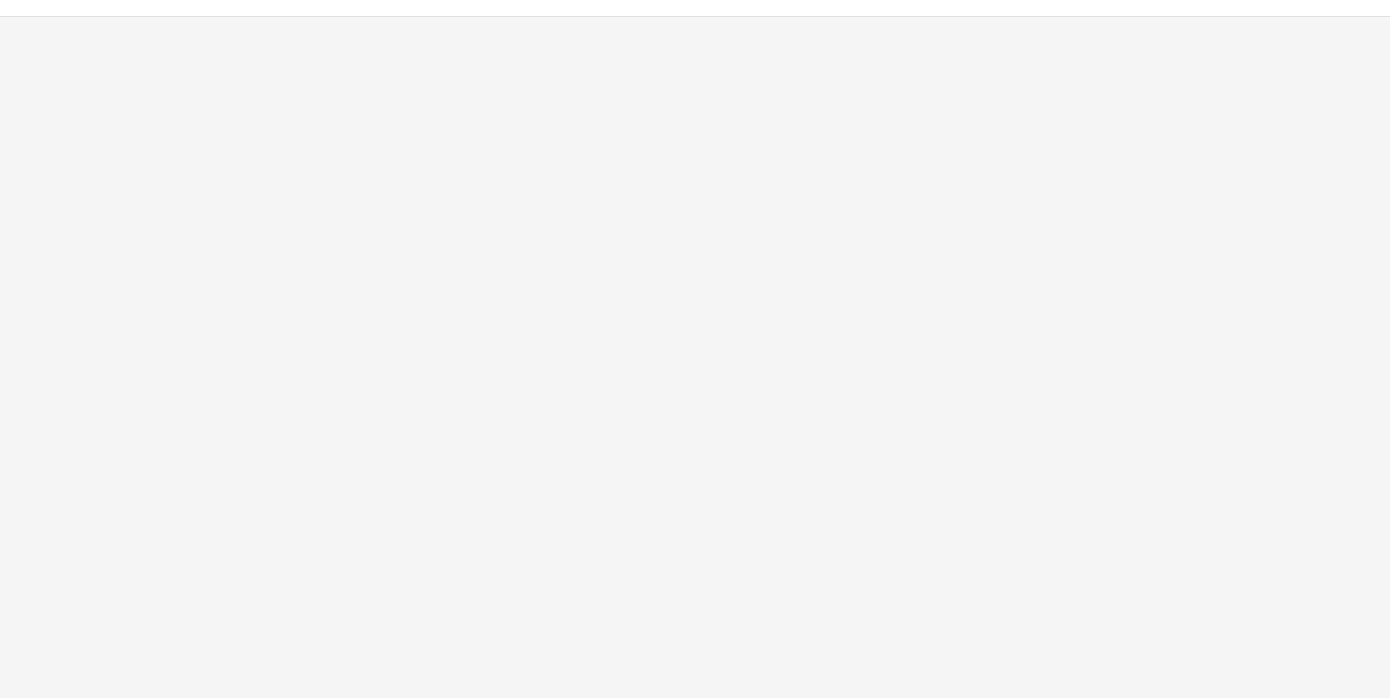 scroll, scrollTop: 0, scrollLeft: 0, axis: both 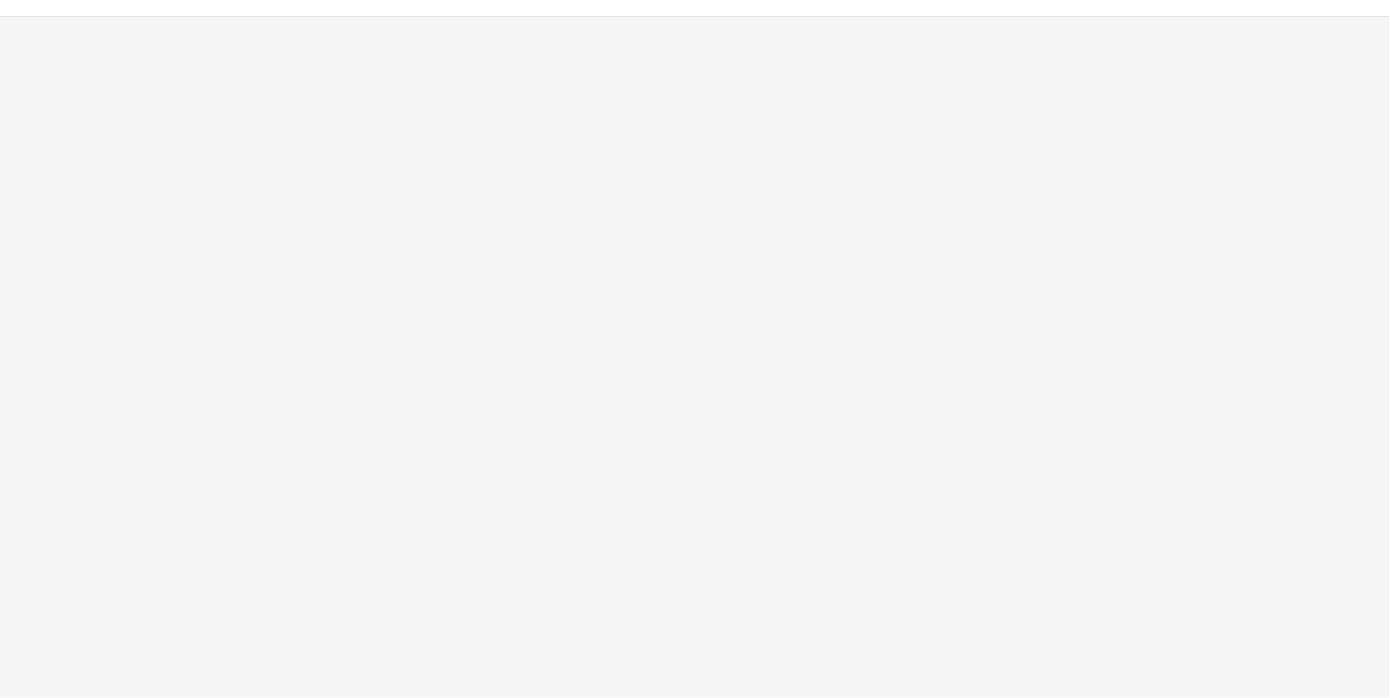 click at bounding box center [695, 357] 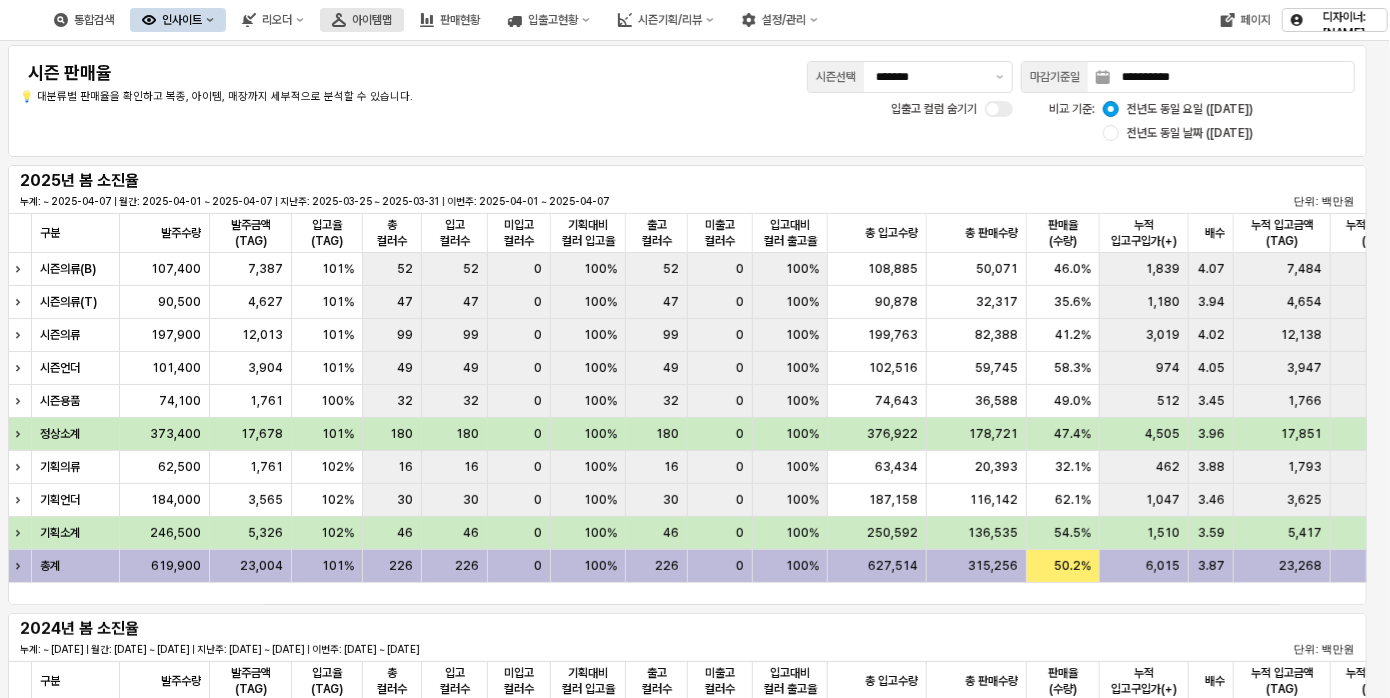 click on "아이템맵" at bounding box center (372, 20) 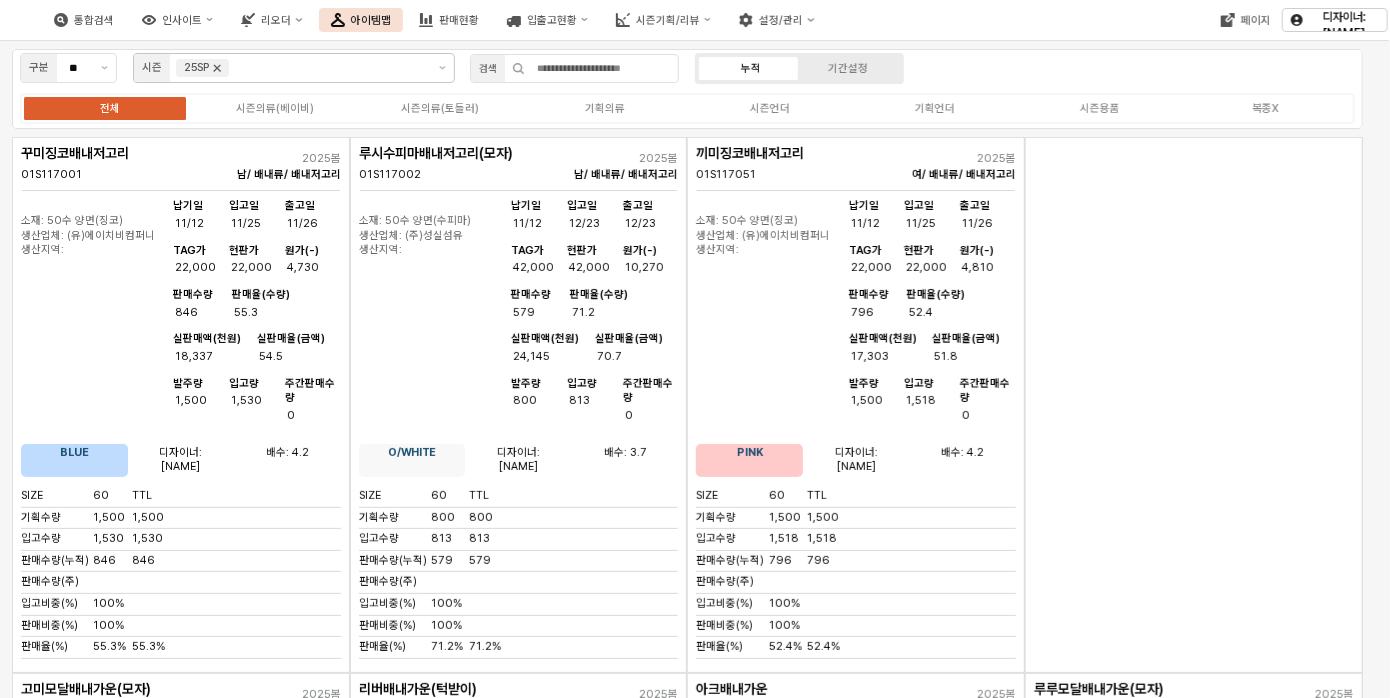 click 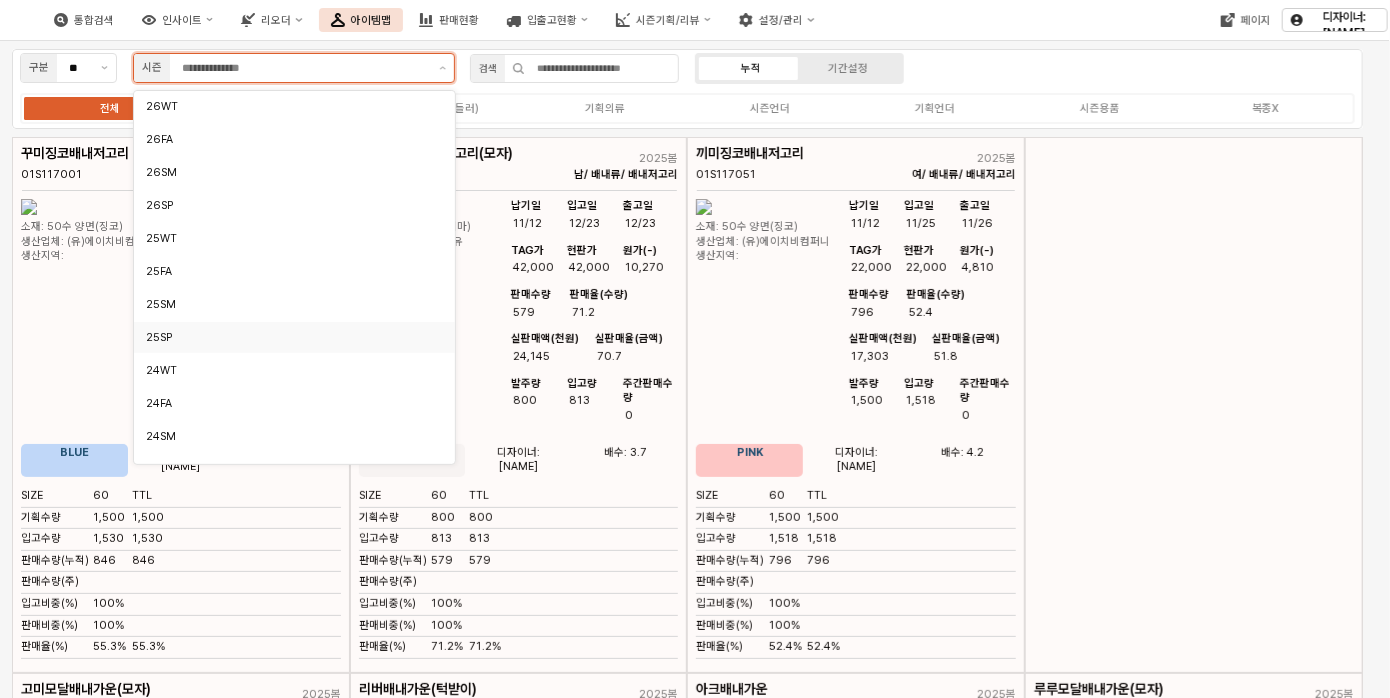 click at bounding box center [304, 68] 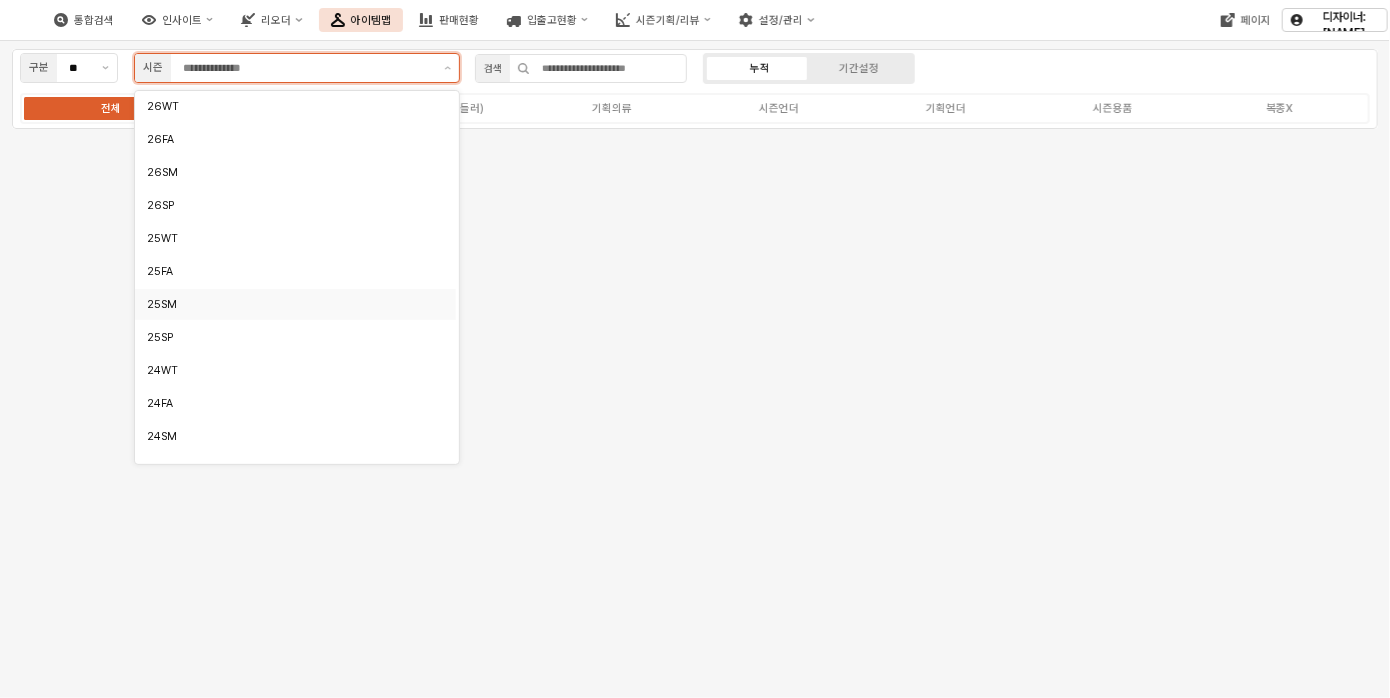 click on "25SM" at bounding box center [290, 304] 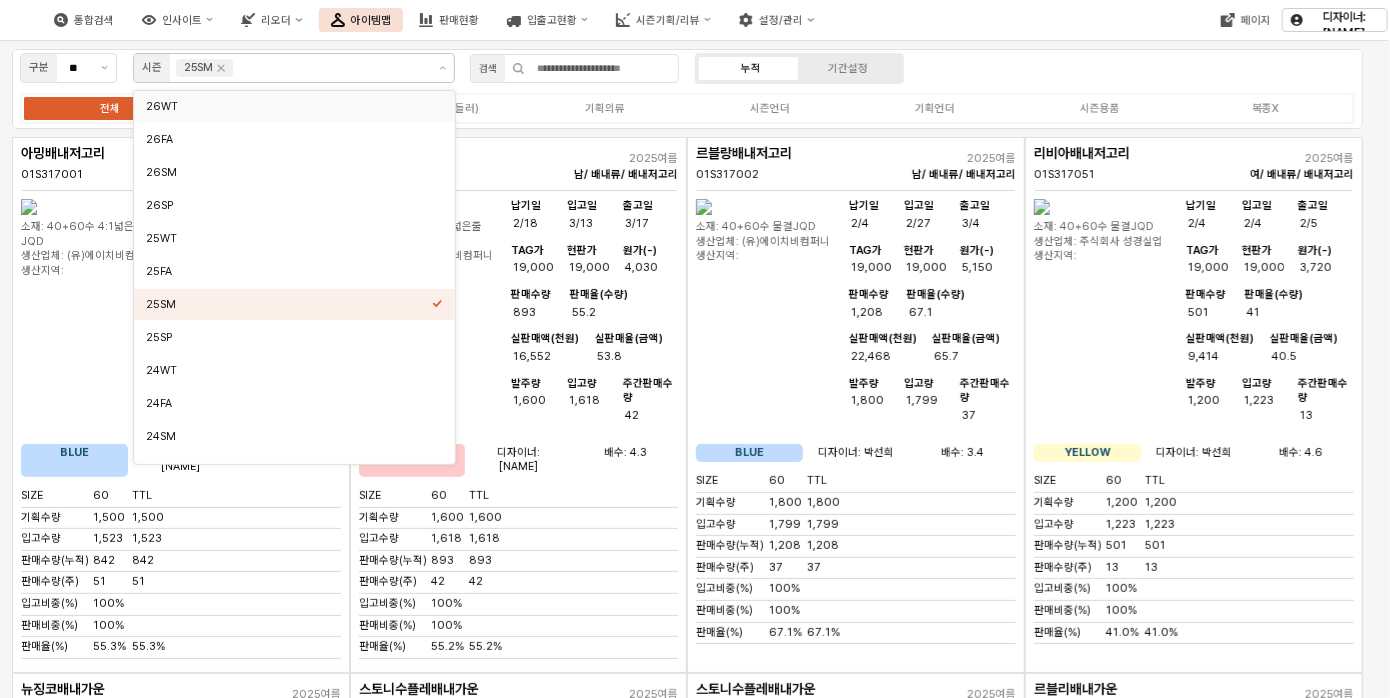 click on "구분 ** 시즌 25SM 검색 누적 기간설정 전체 시즌의류(베이비) 시즌의류(토들러) 기획의류 시즌언더 기획언더 시즌용품 복종X" at bounding box center (687, 89) 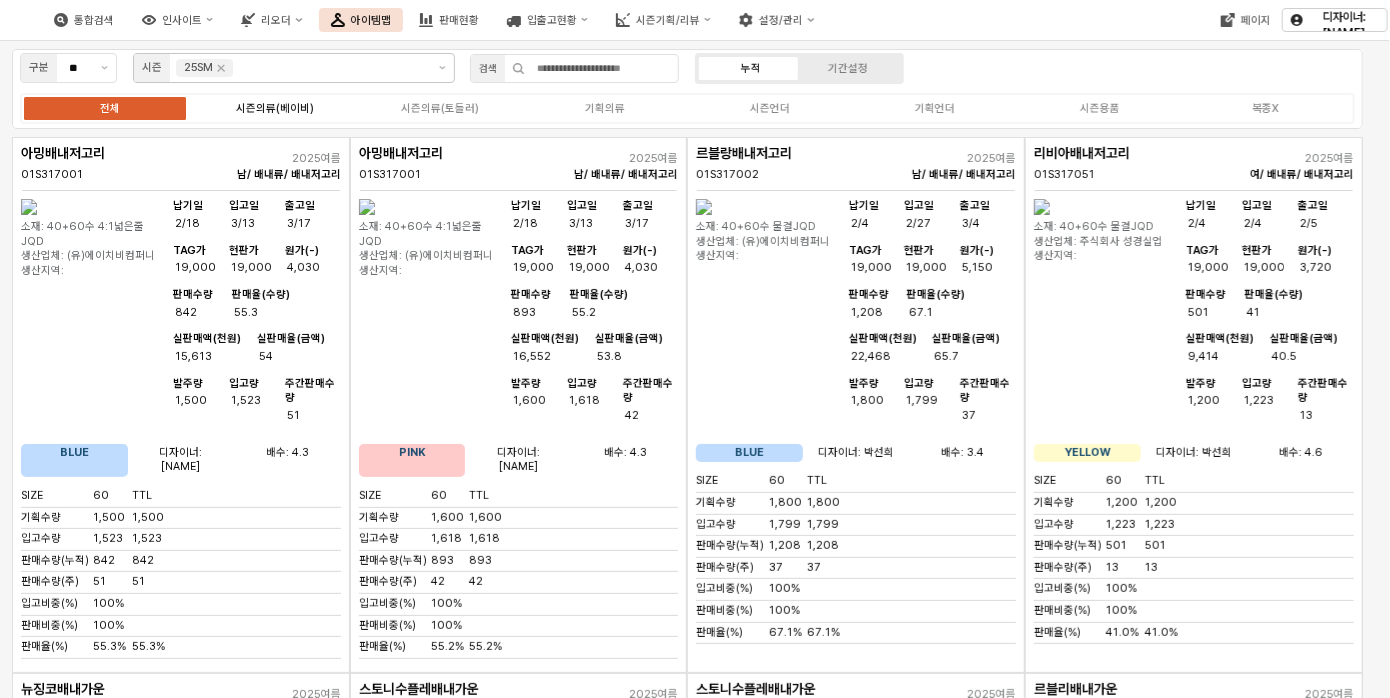 click on "시즌의류(베이비)" at bounding box center (275, 108) 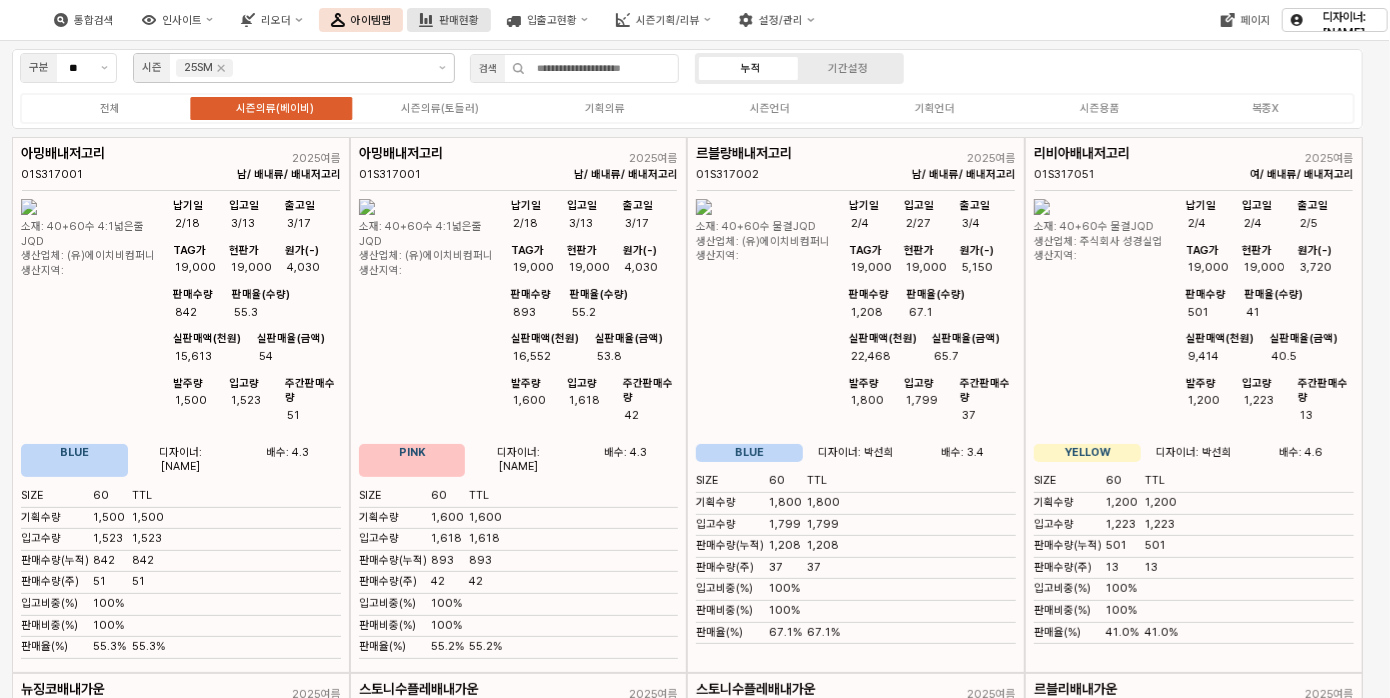 click on "판매현황" at bounding box center (459, 20) 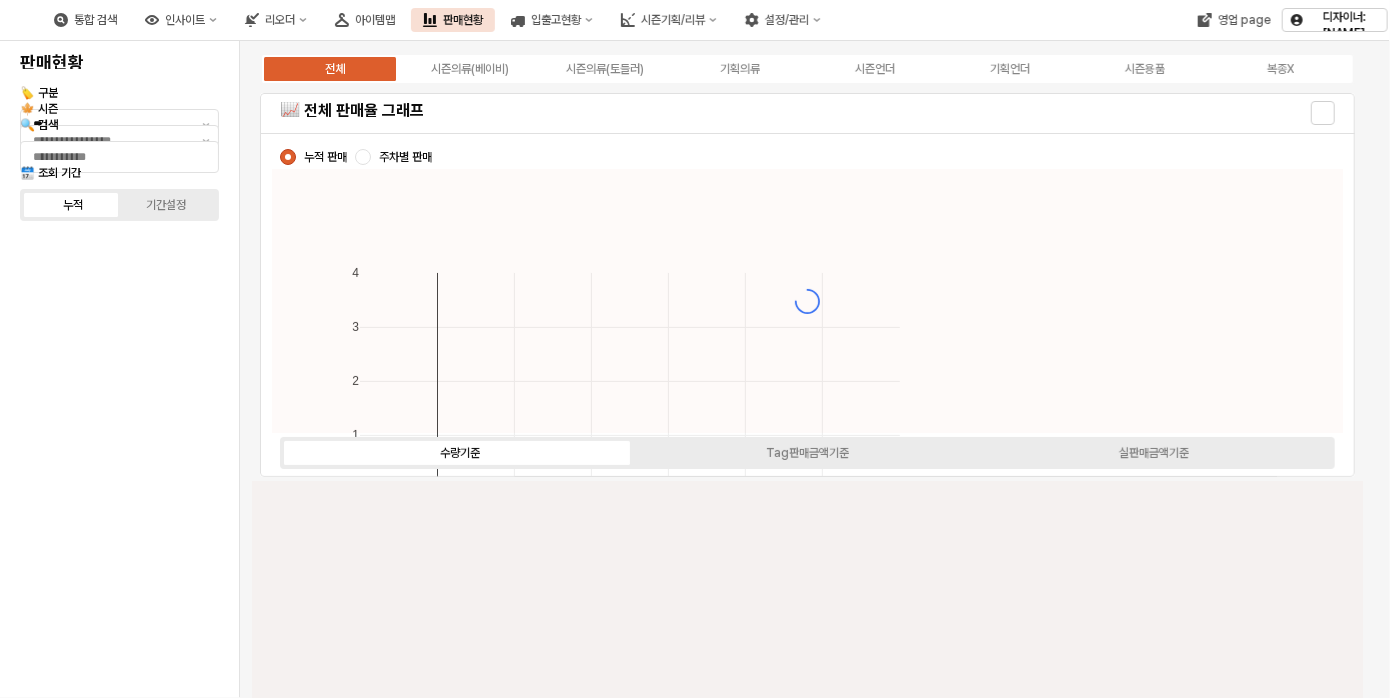 type on "****" 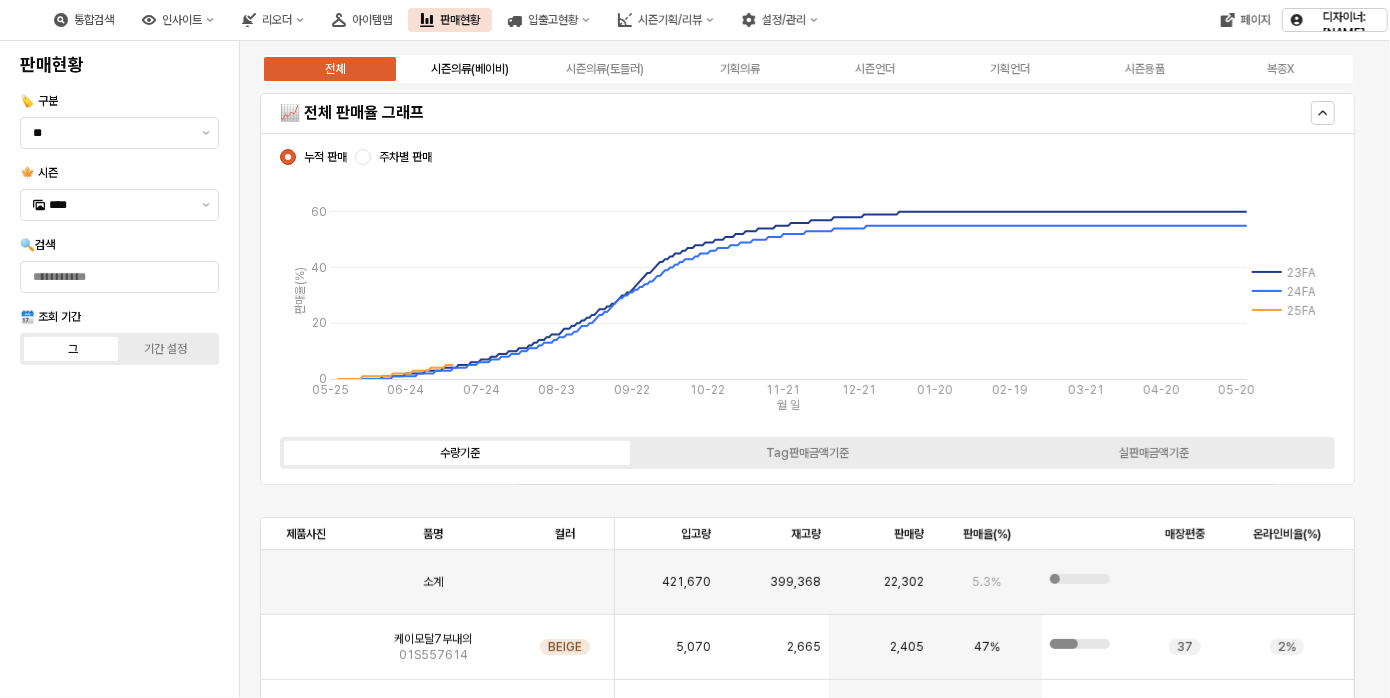 click on "시즌의류(베이비)" at bounding box center (470, 69) 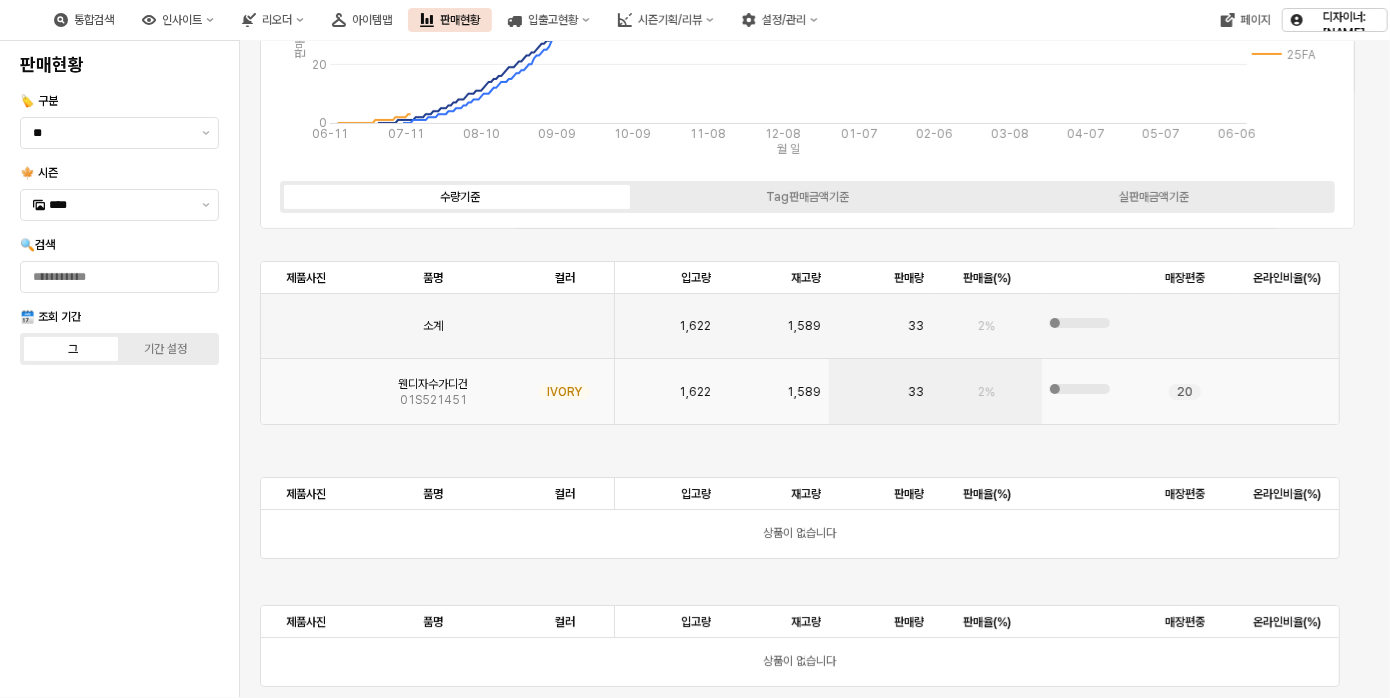 scroll, scrollTop: 300, scrollLeft: 0, axis: vertical 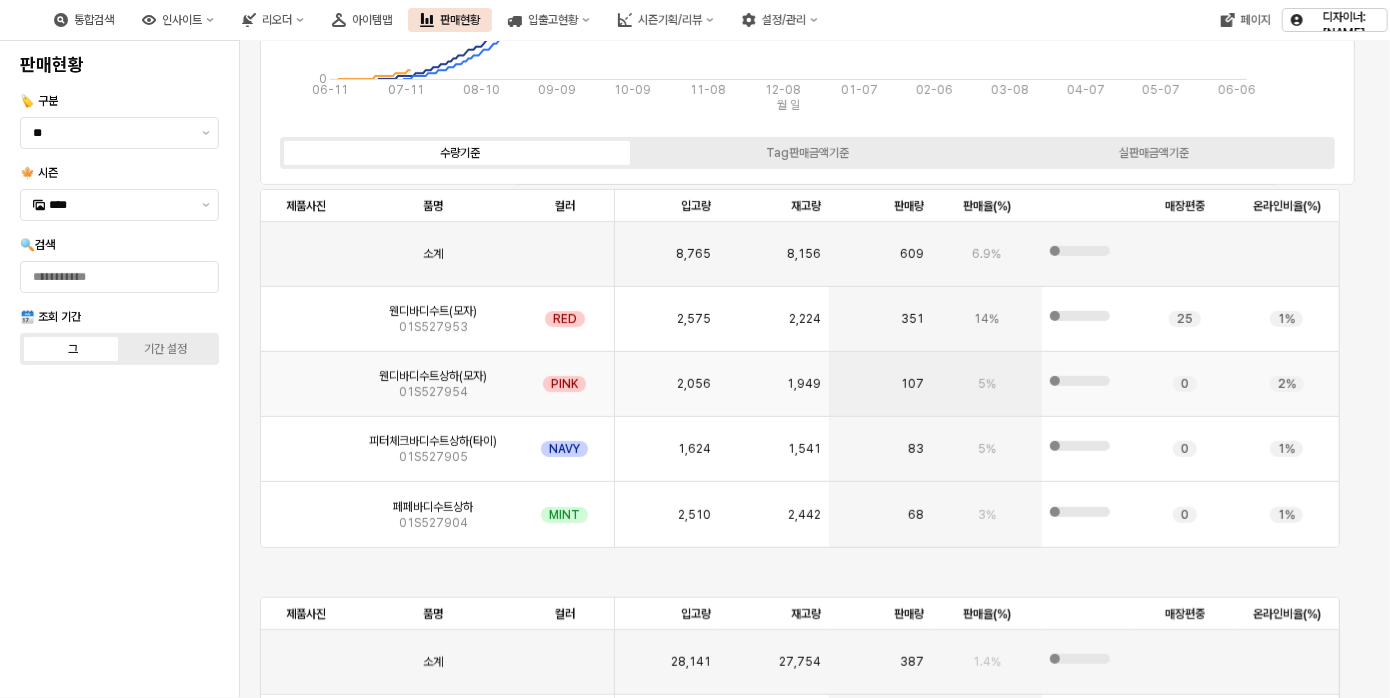 click at bounding box center (306, 376) 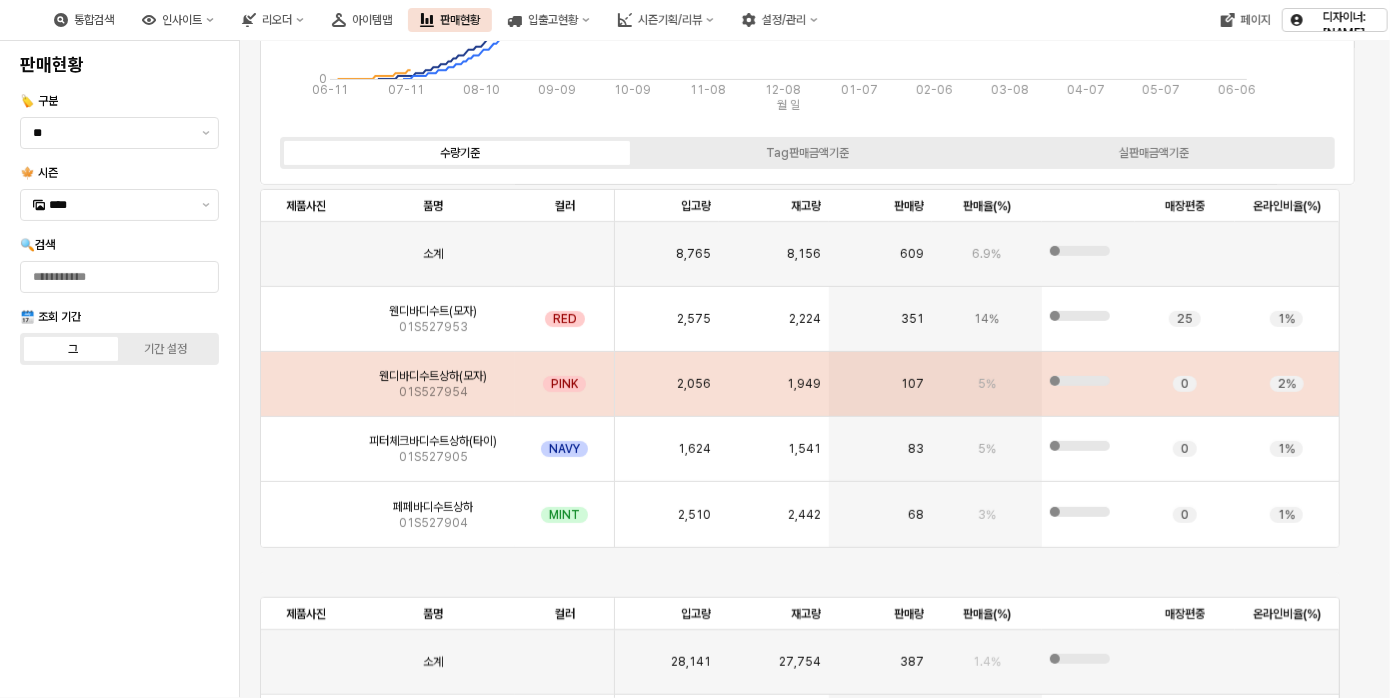 click at bounding box center (306, 376) 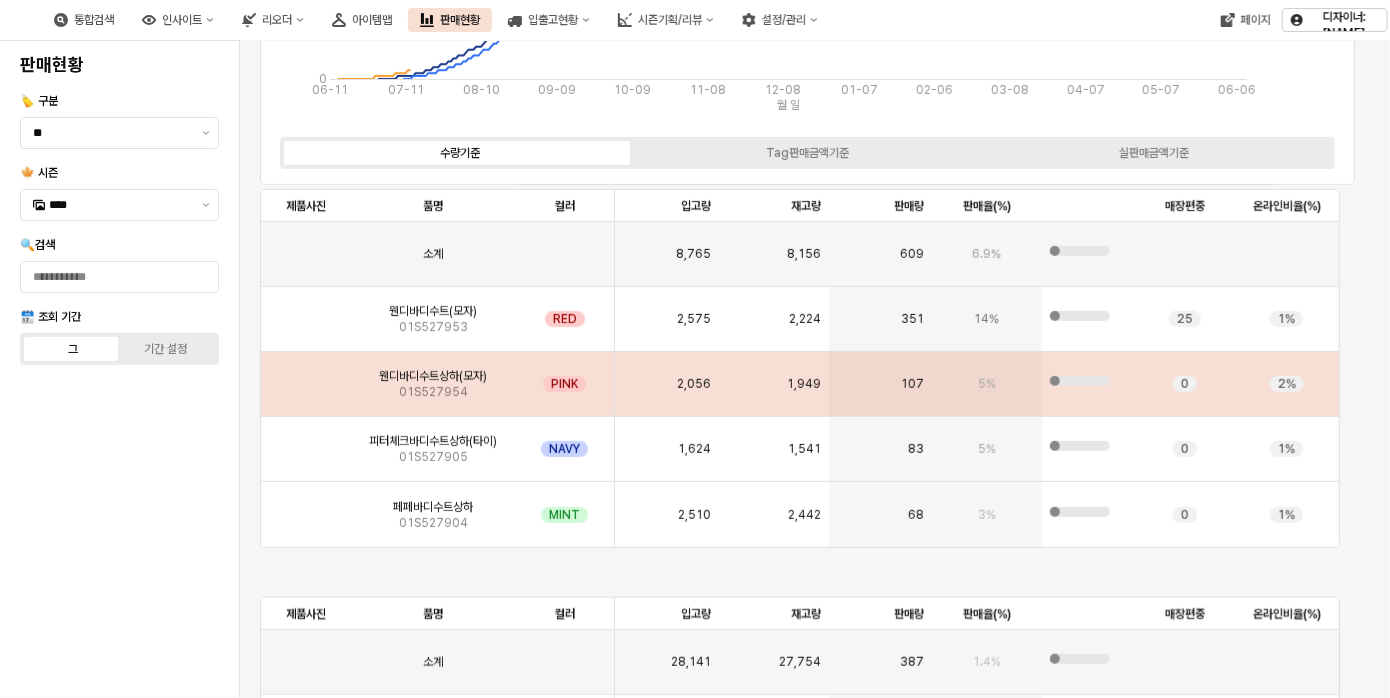 click at bounding box center (306, 376) 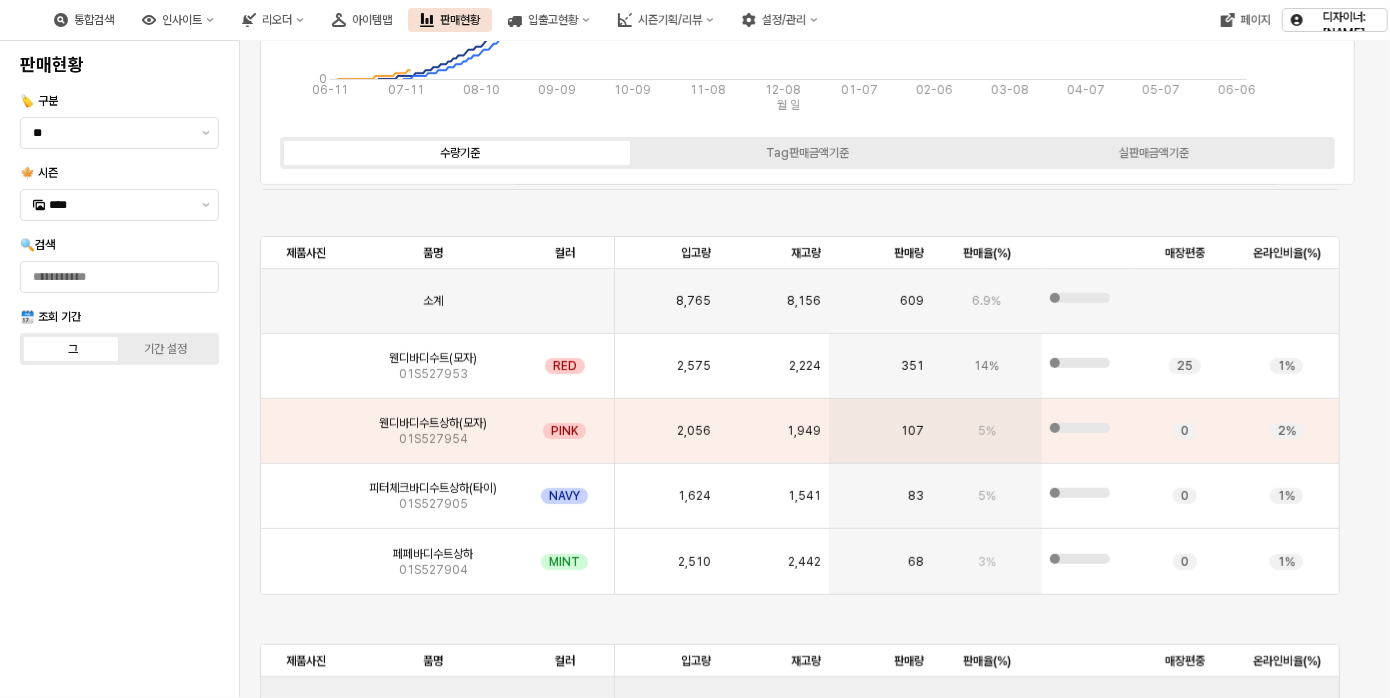 scroll, scrollTop: 800, scrollLeft: 0, axis: vertical 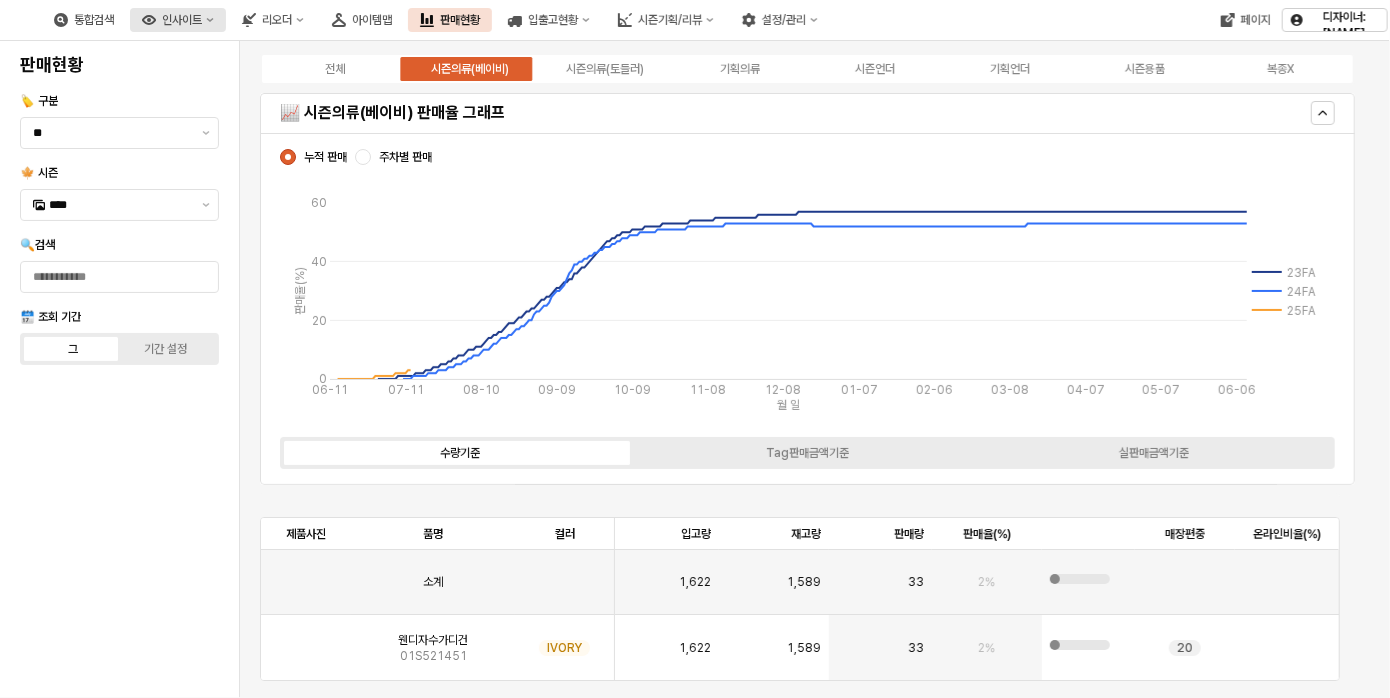 click on "인사이트" at bounding box center (182, 20) 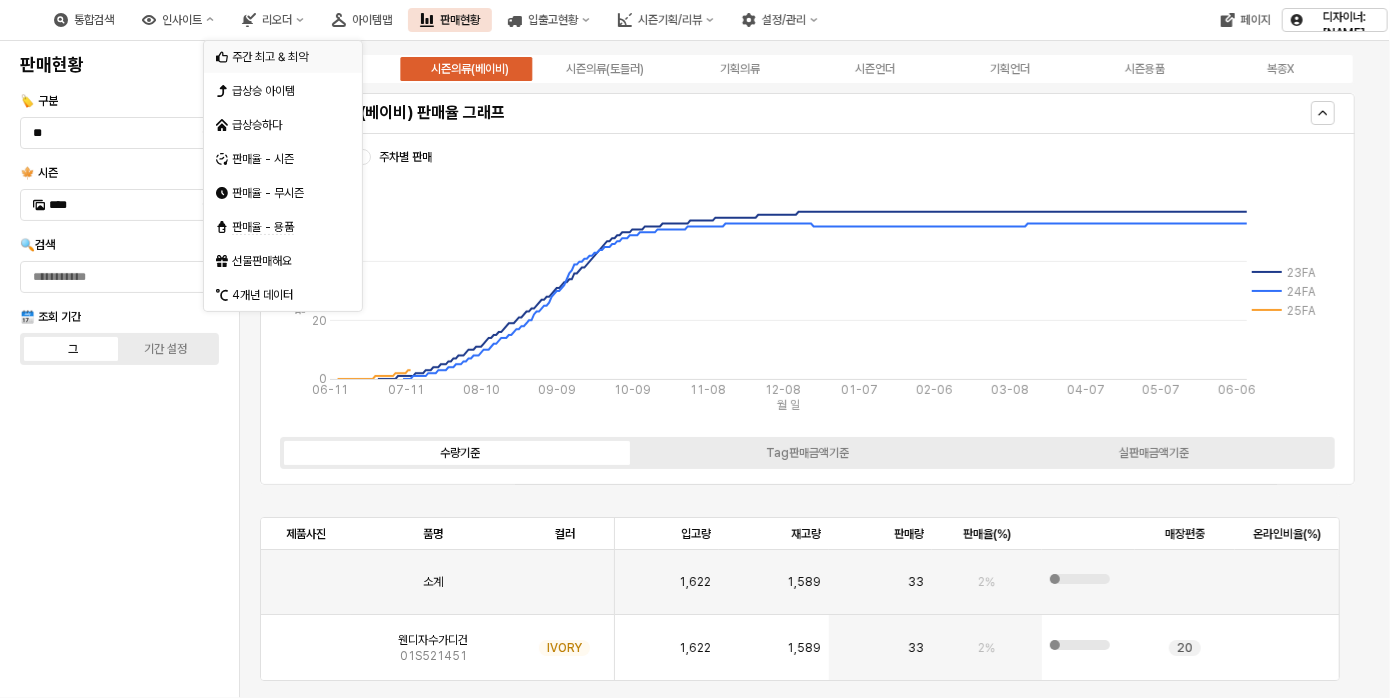 click on "주간 최고 & 최악" at bounding box center [270, 57] 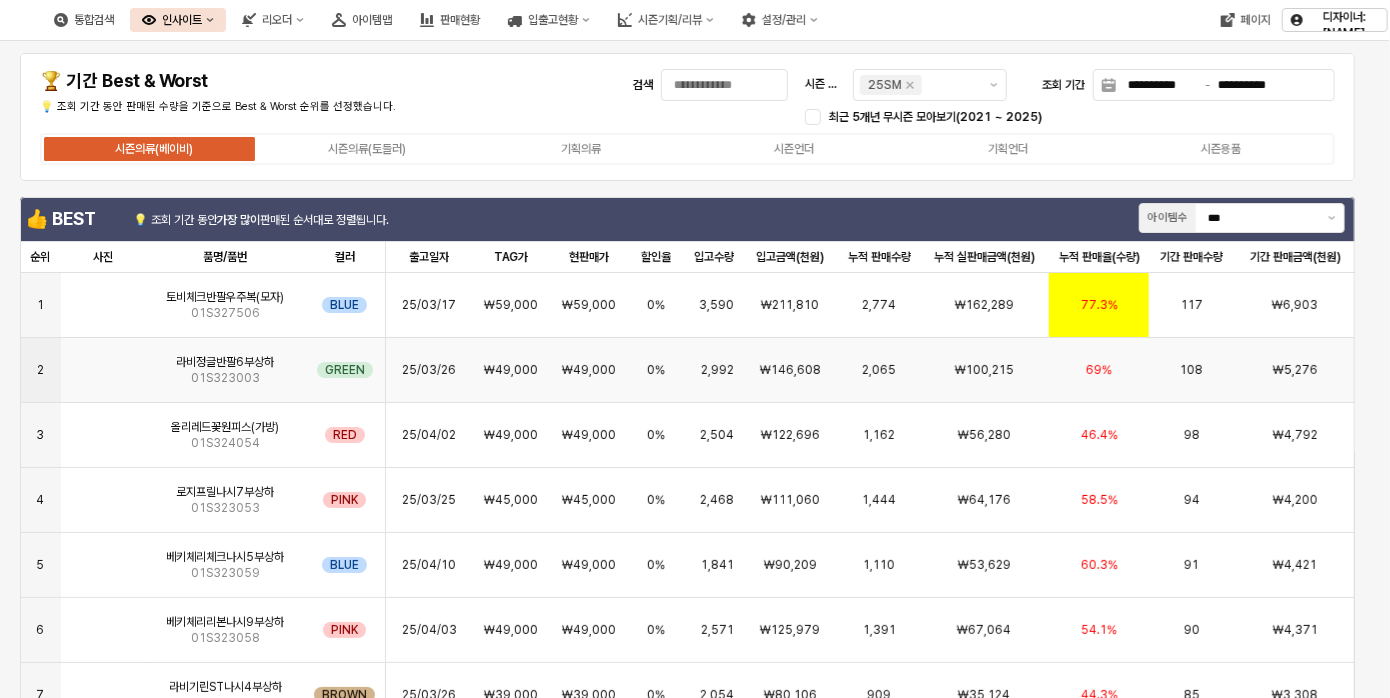 click at bounding box center (103, 362) 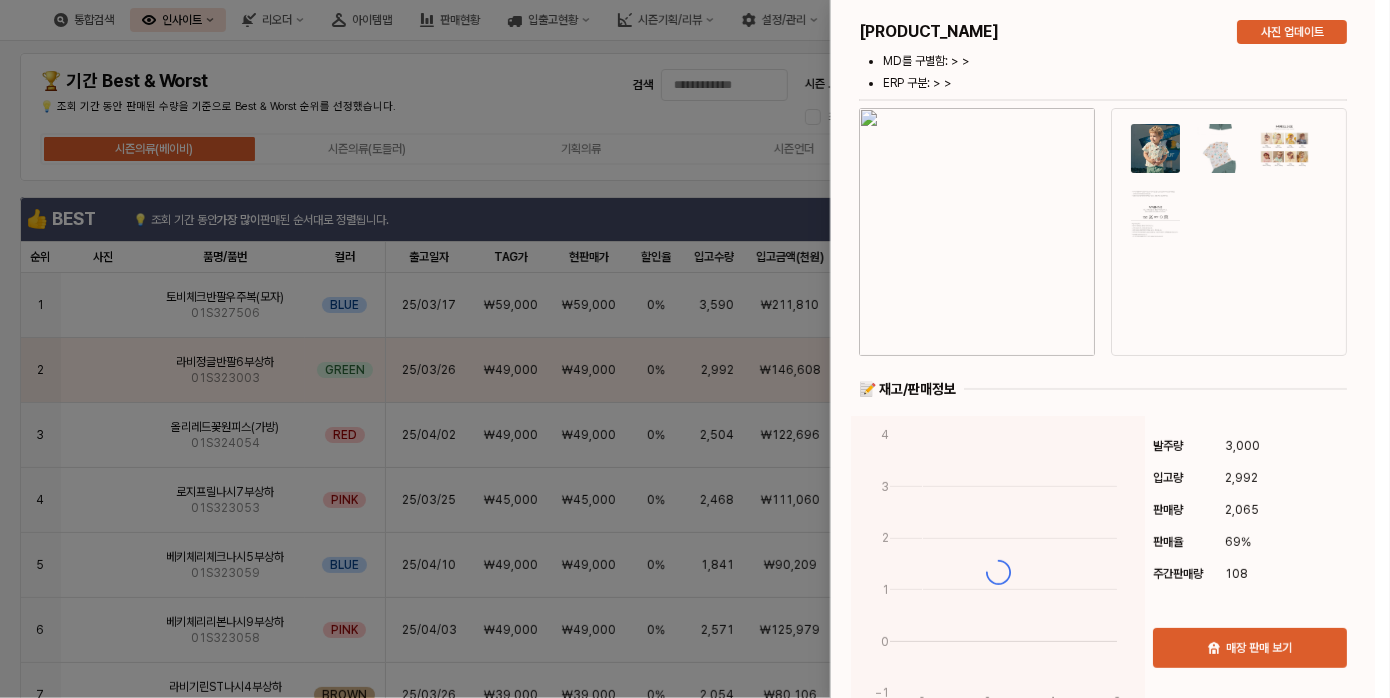 click at bounding box center (695, 349) 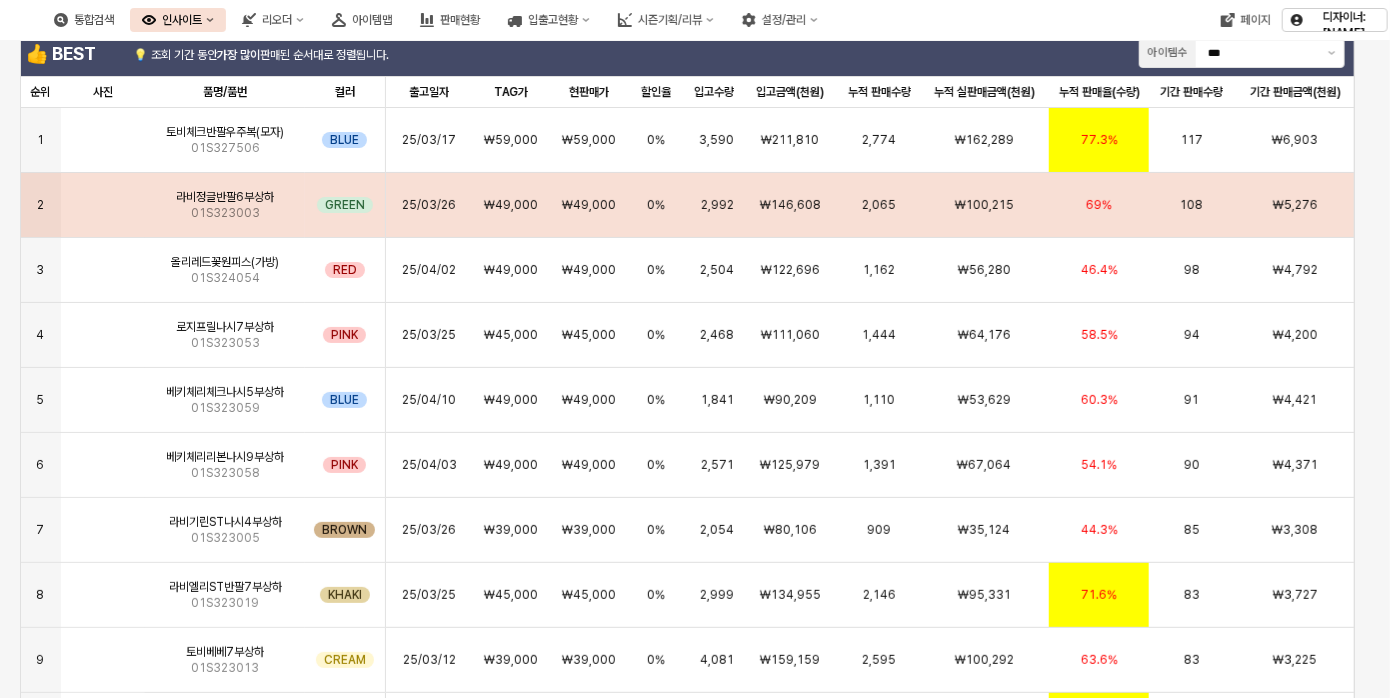 scroll, scrollTop: 200, scrollLeft: 0, axis: vertical 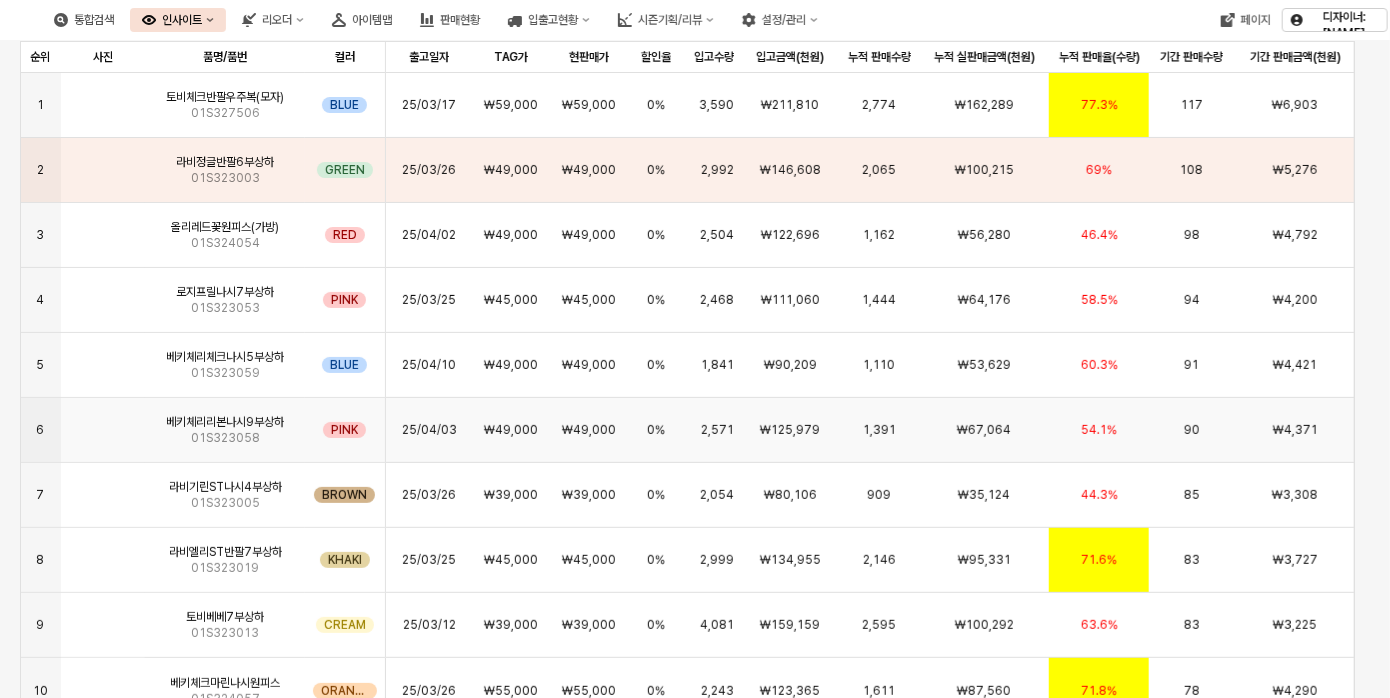 click at bounding box center [103, 422] 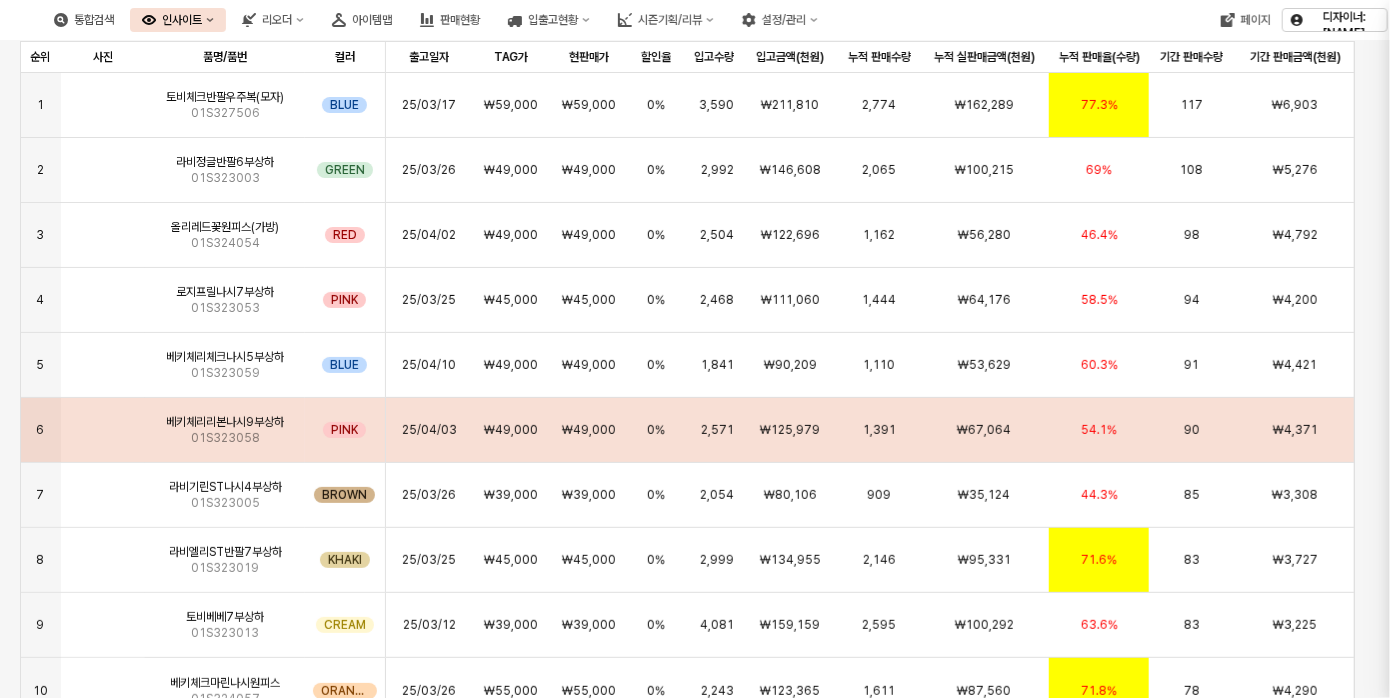 click at bounding box center [695, 349] 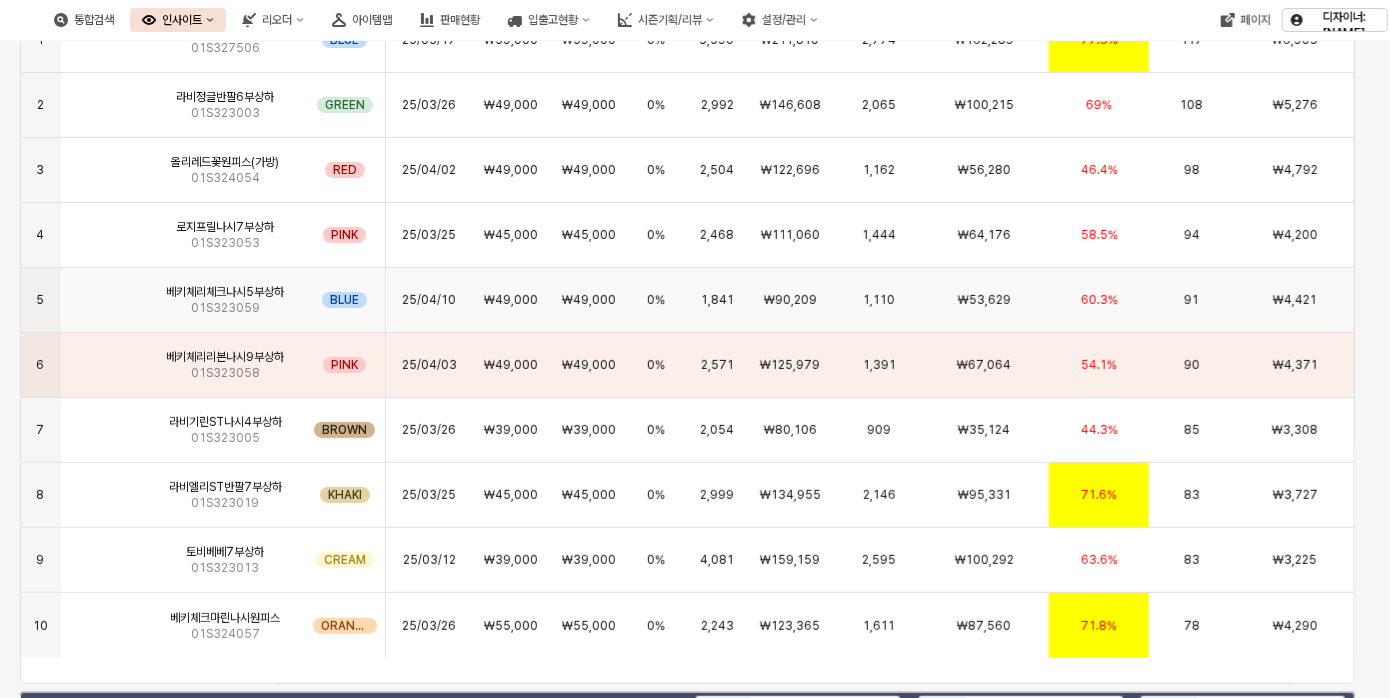 scroll, scrollTop: 300, scrollLeft: 0, axis: vertical 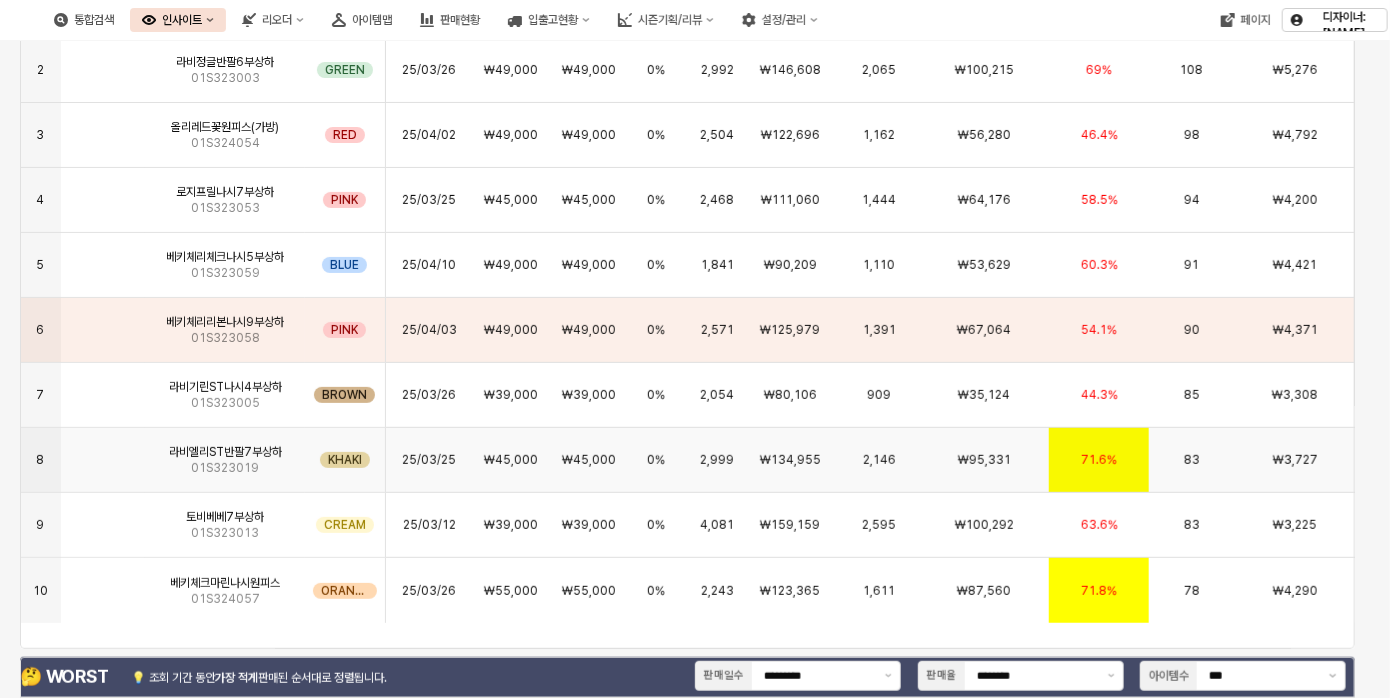 click at bounding box center (103, 452) 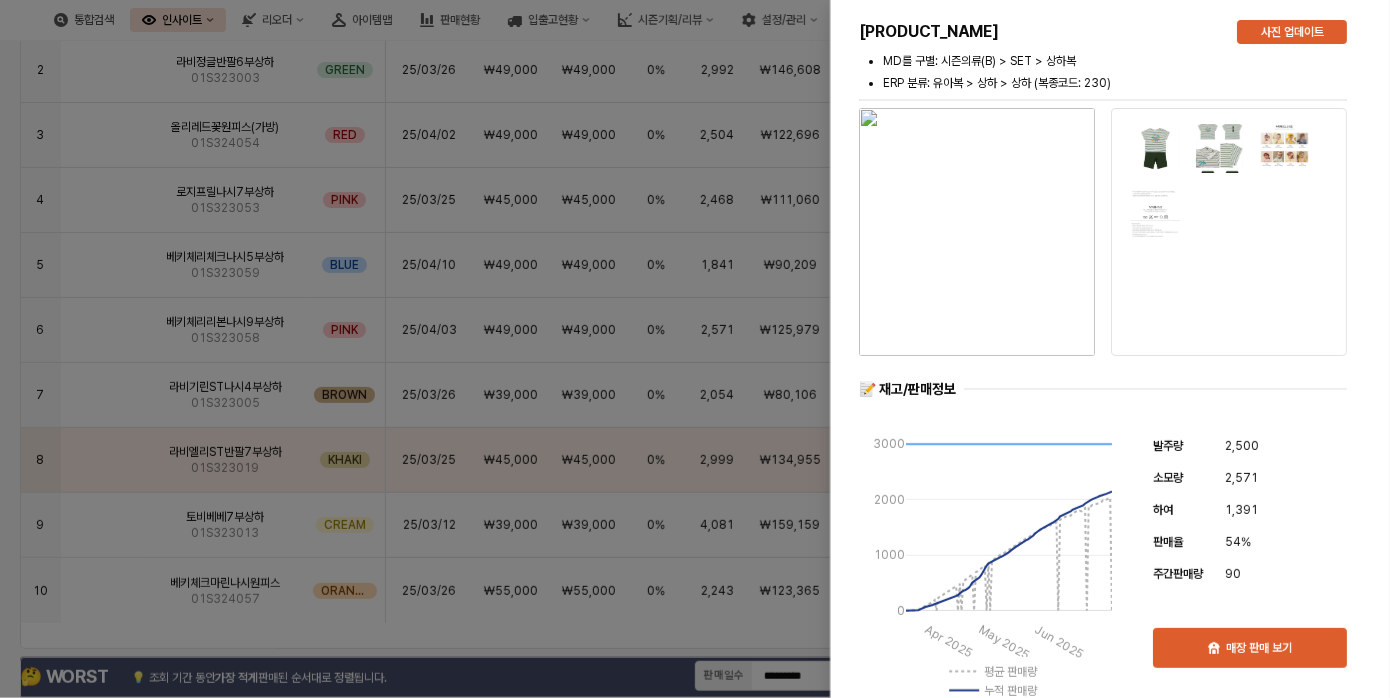 click at bounding box center (695, 349) 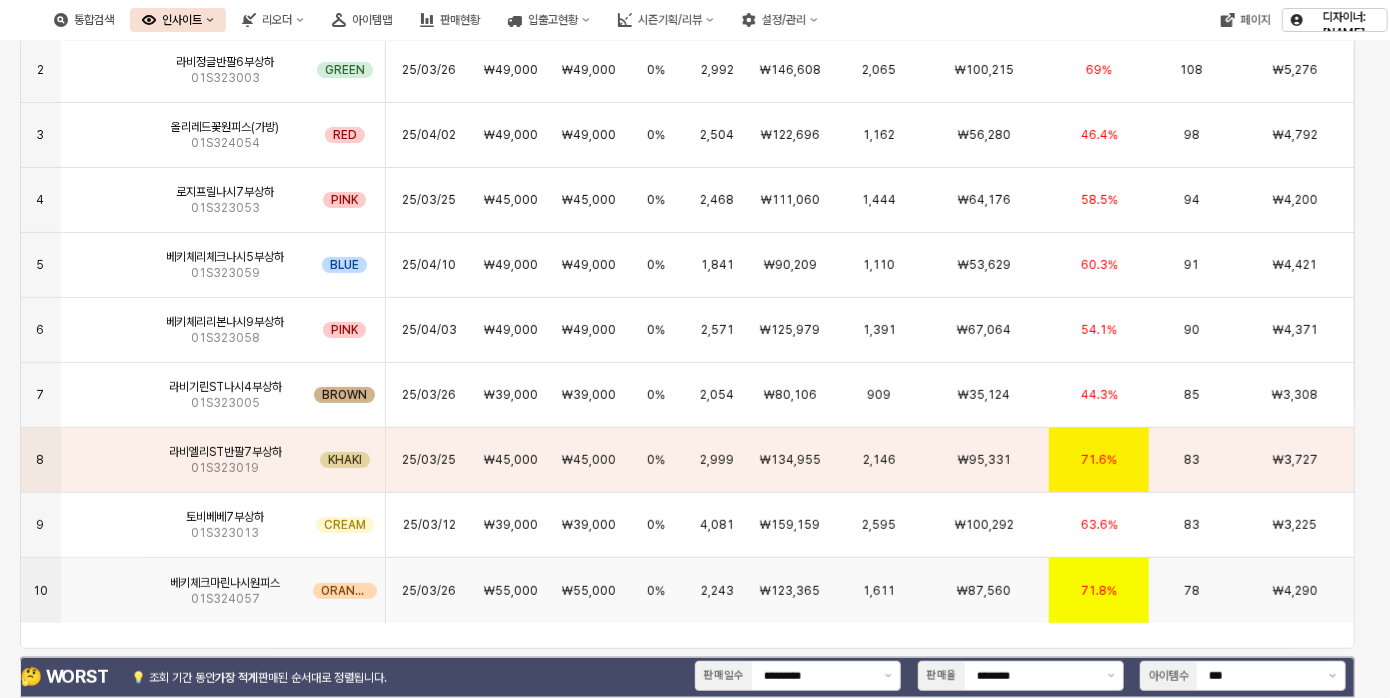 click at bounding box center (103, 583) 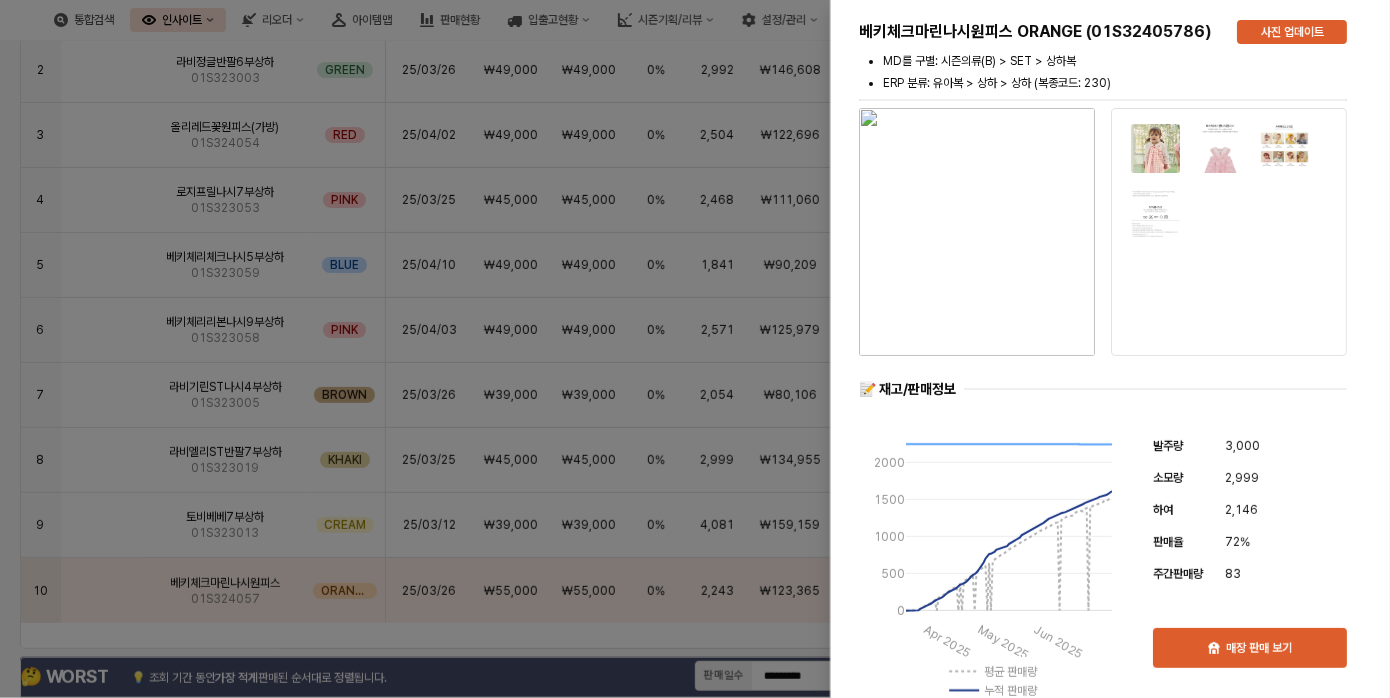 click at bounding box center [695, 349] 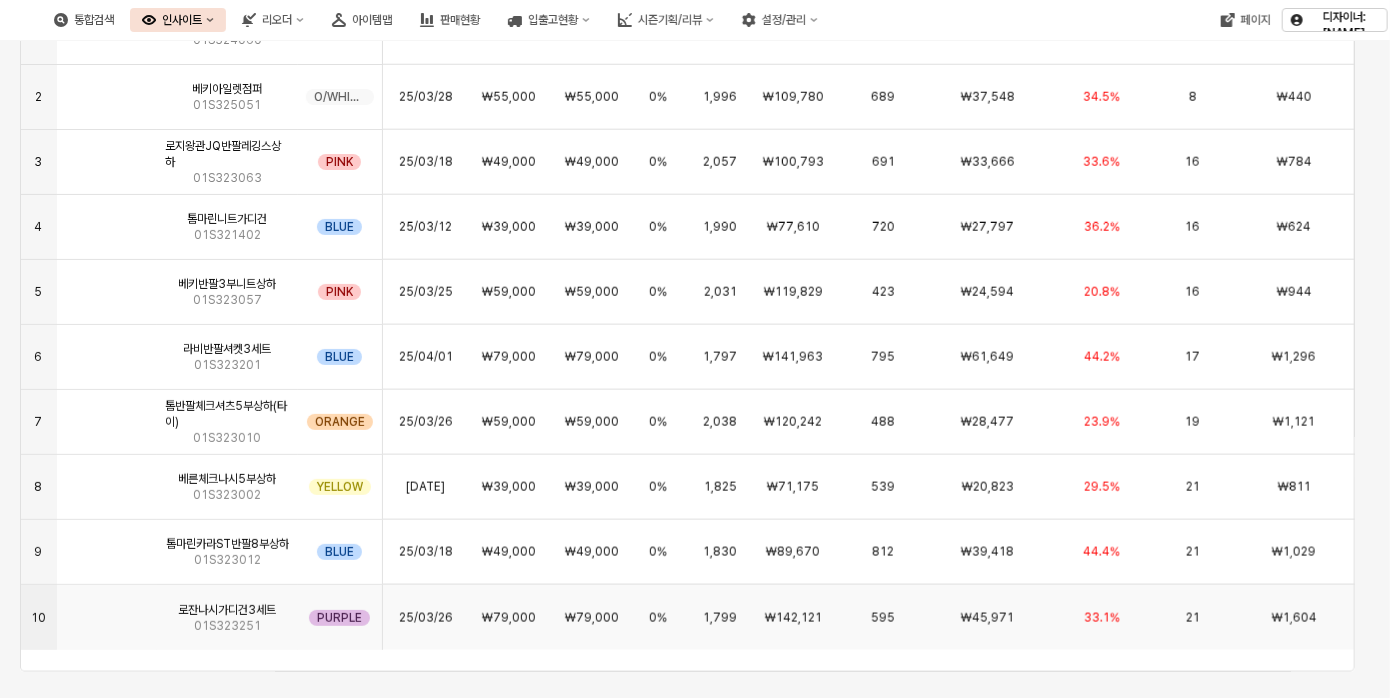 scroll, scrollTop: 1075, scrollLeft: 0, axis: vertical 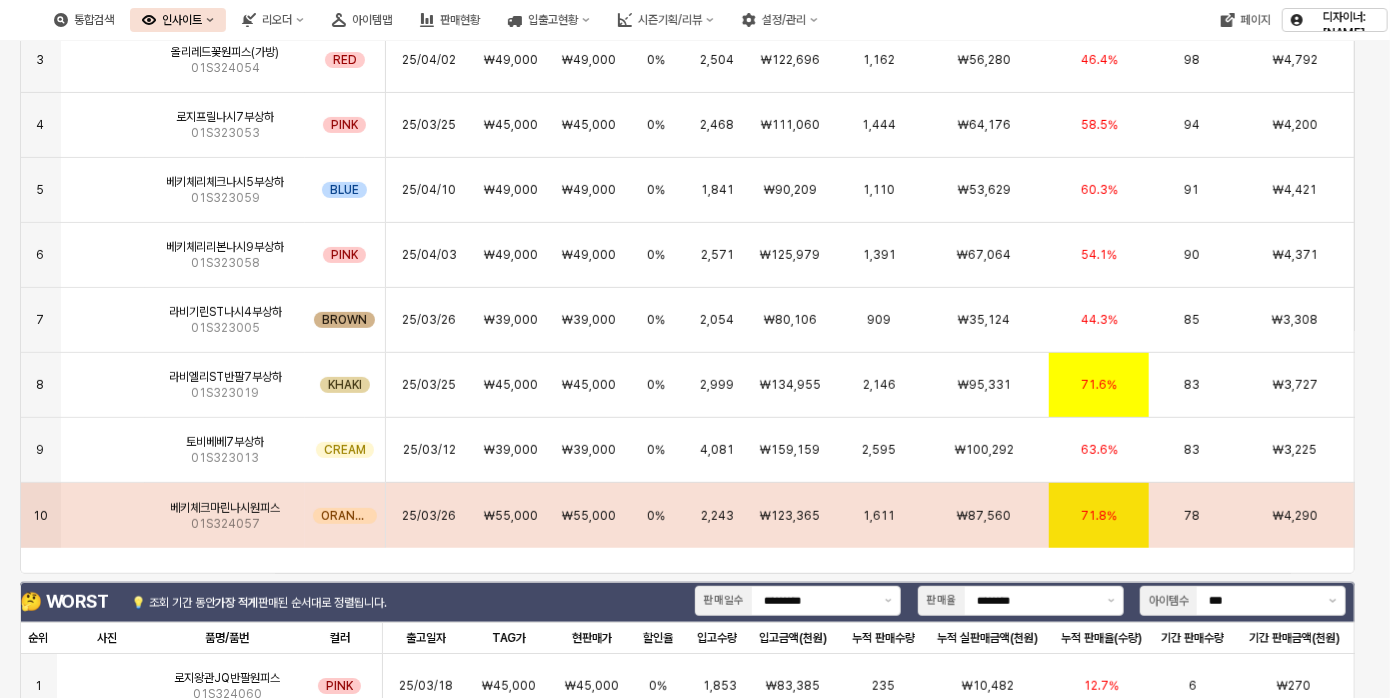 click at bounding box center (103, 508) 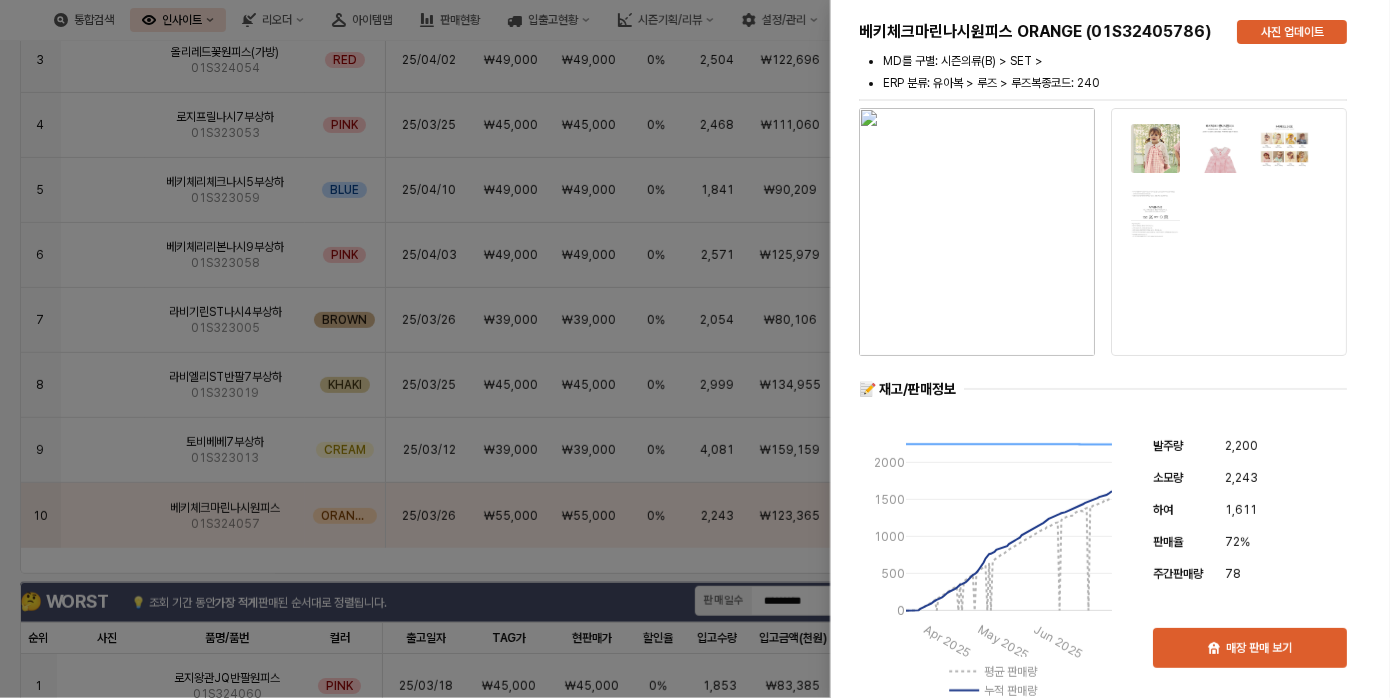click at bounding box center [695, 349] 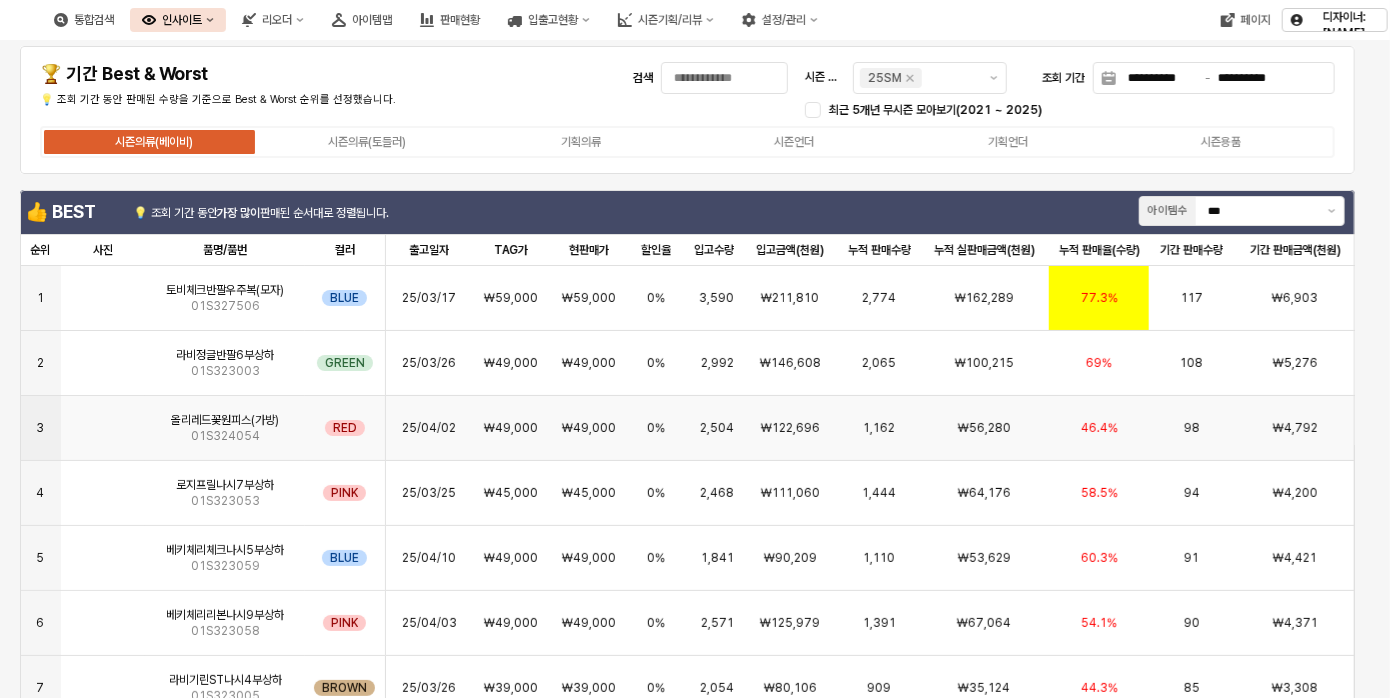 scroll, scrollTop: 0, scrollLeft: 0, axis: both 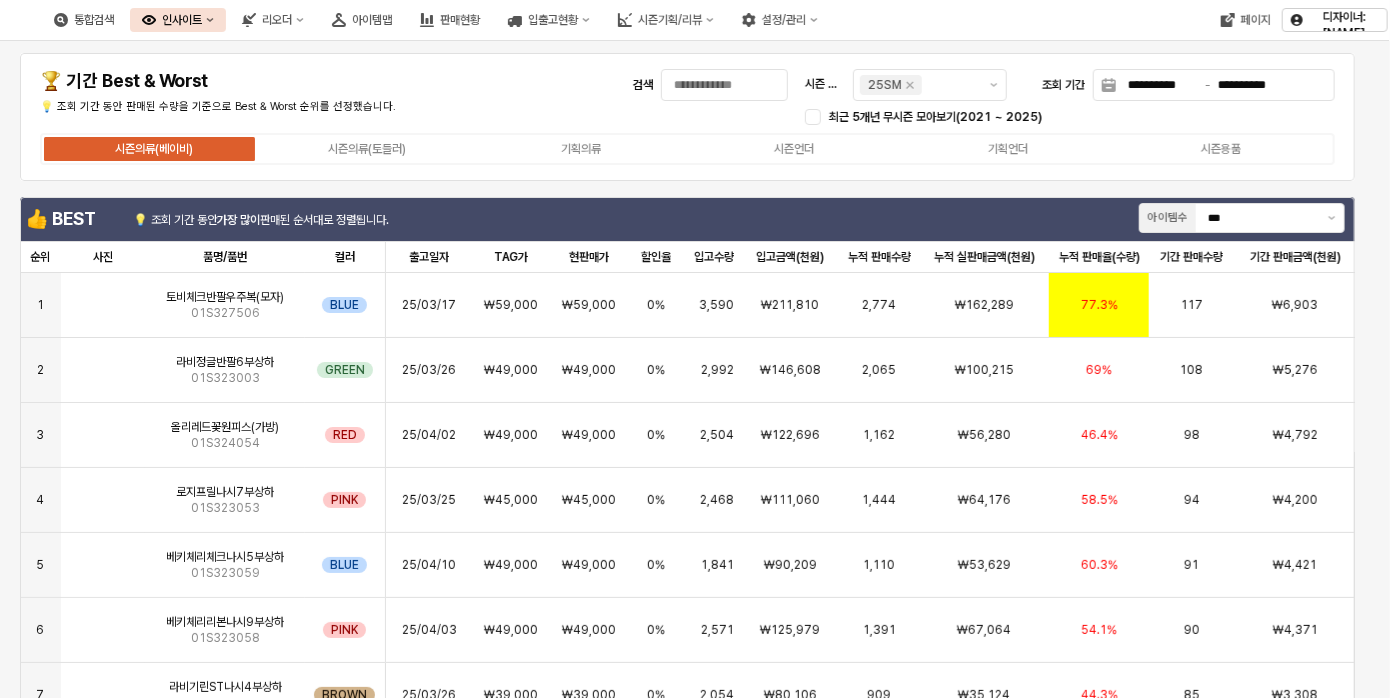 click on "시즌의류(베이비) 시즌의류(토들러) 기획의류 시즌언더 기획언더 시즌용품" at bounding box center (687, 149) 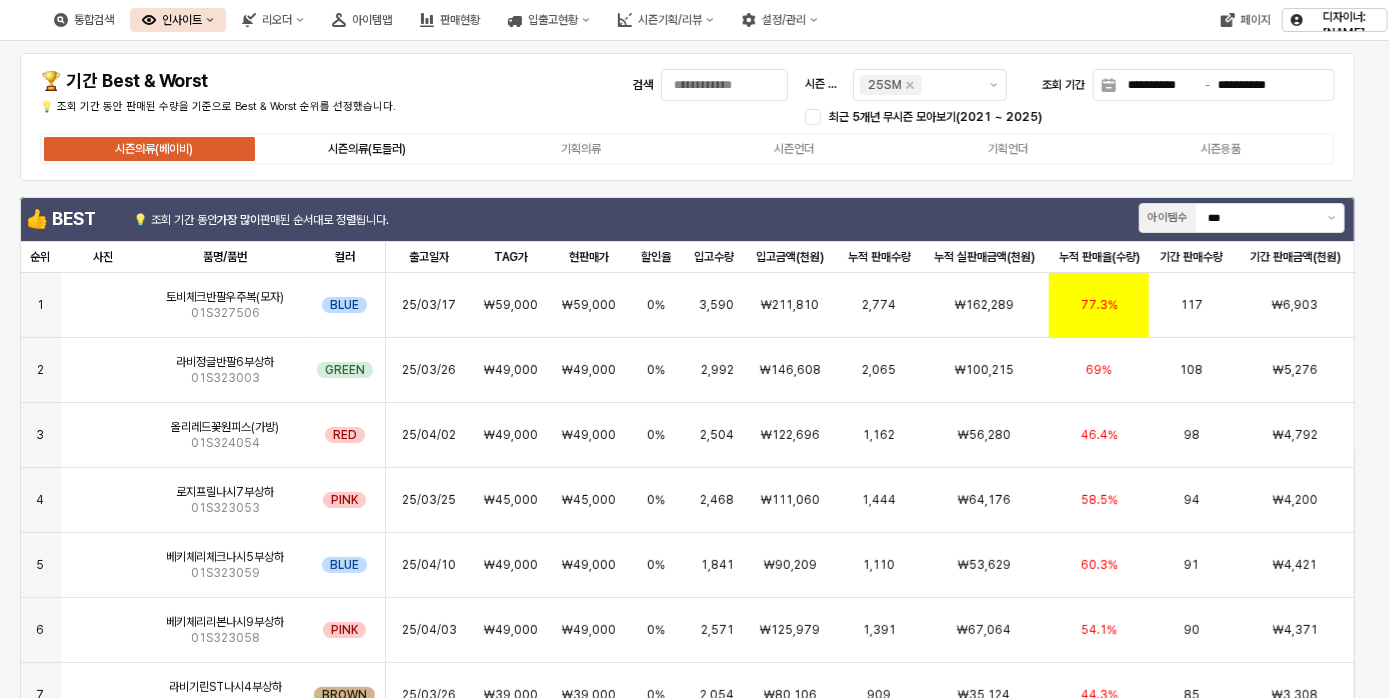 click on "시즌의류(토들러)" at bounding box center (367, 149) 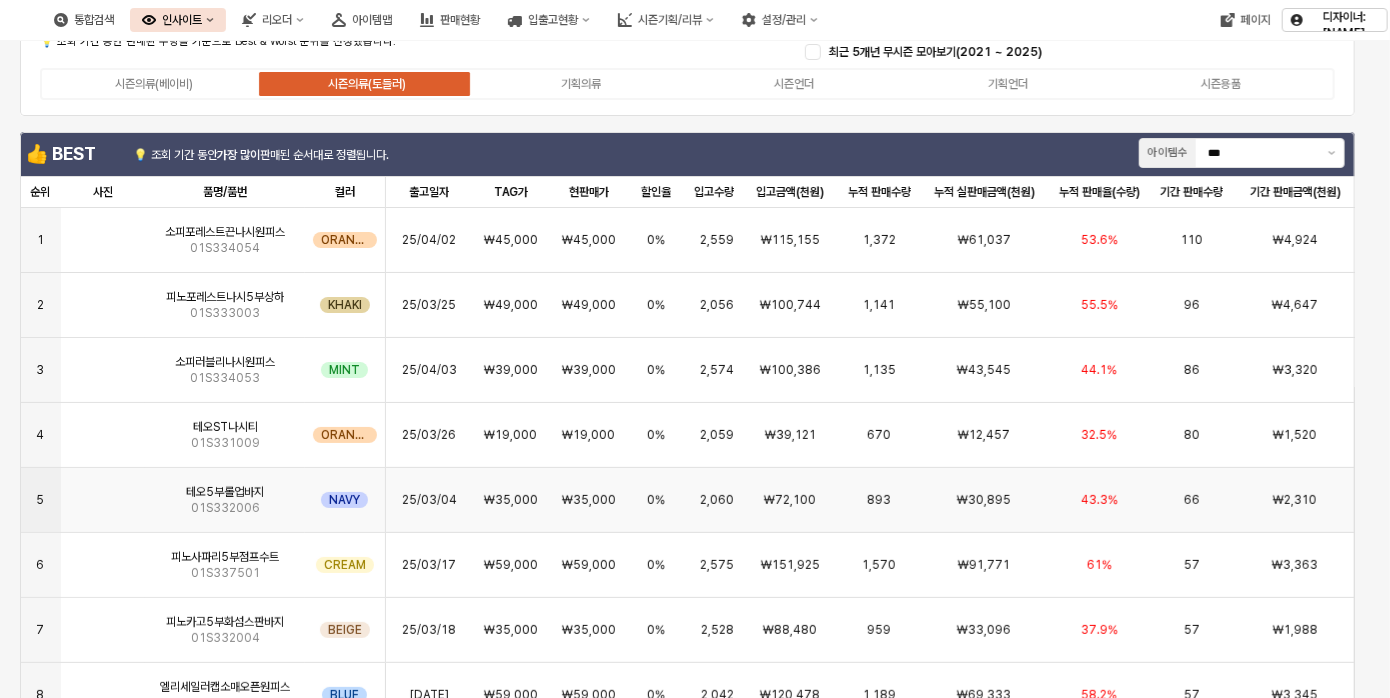scroll, scrollTop: 100, scrollLeft: 0, axis: vertical 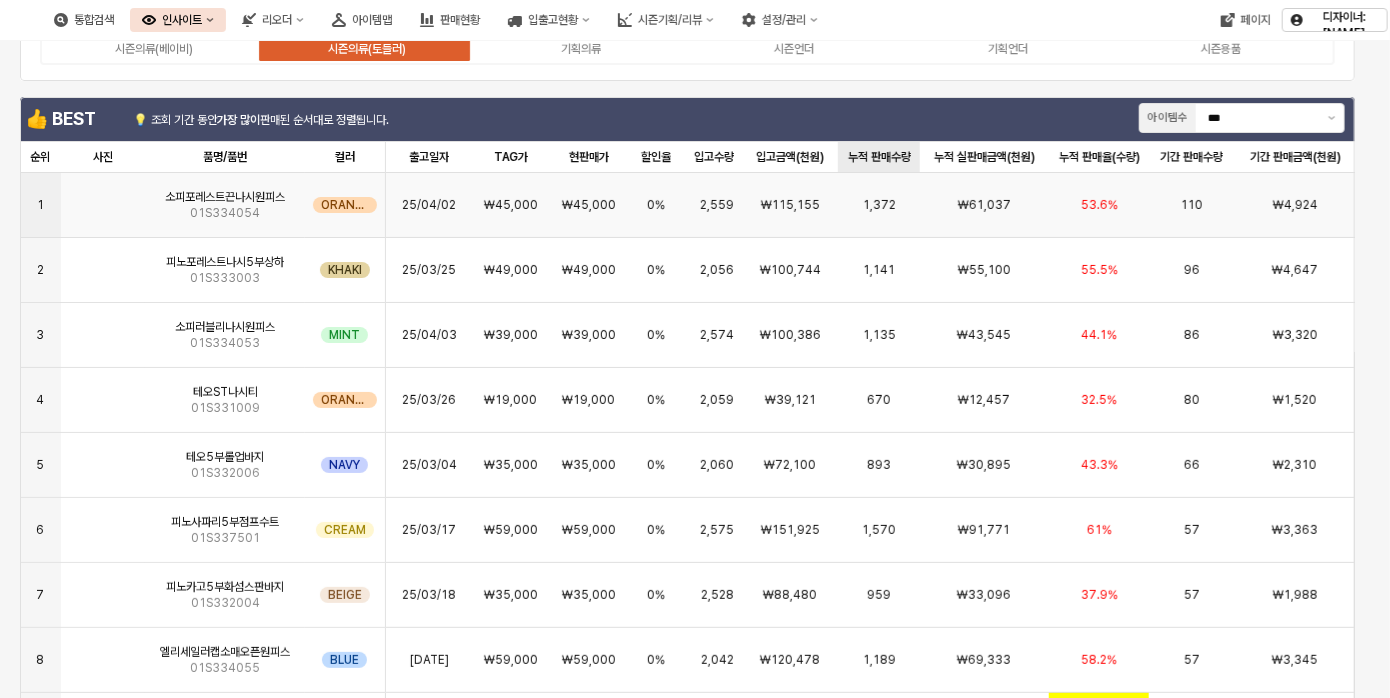 click on "누적 판매수량 누적 판매수량" at bounding box center [879, 157] 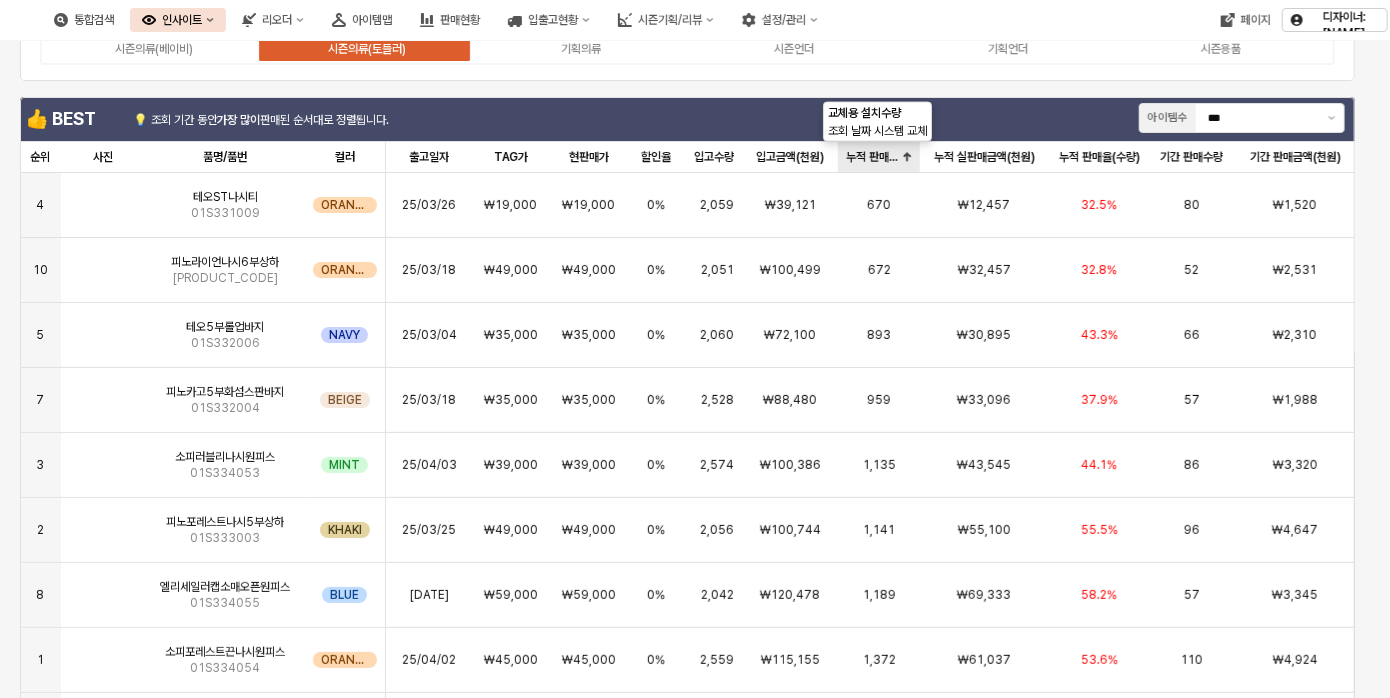 click on "누적 판매수량 누적 판매수량" at bounding box center (879, 157) 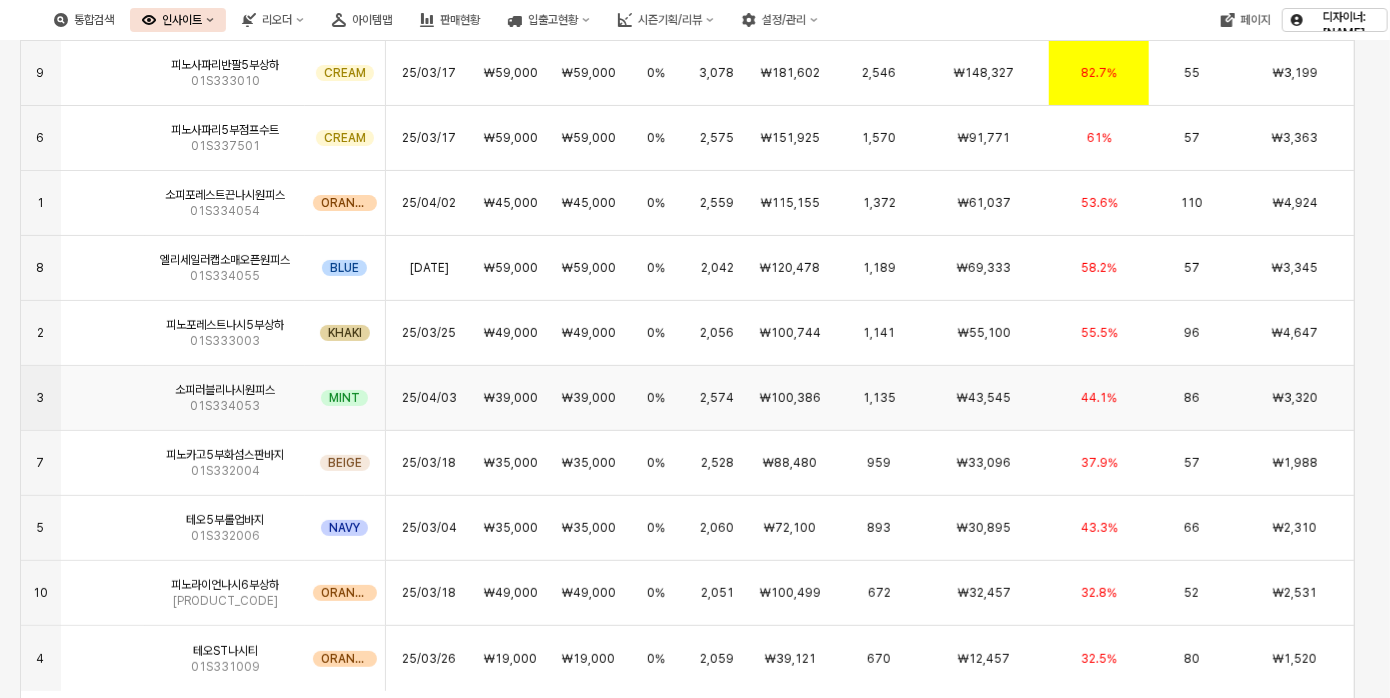scroll, scrollTop: 200, scrollLeft: 0, axis: vertical 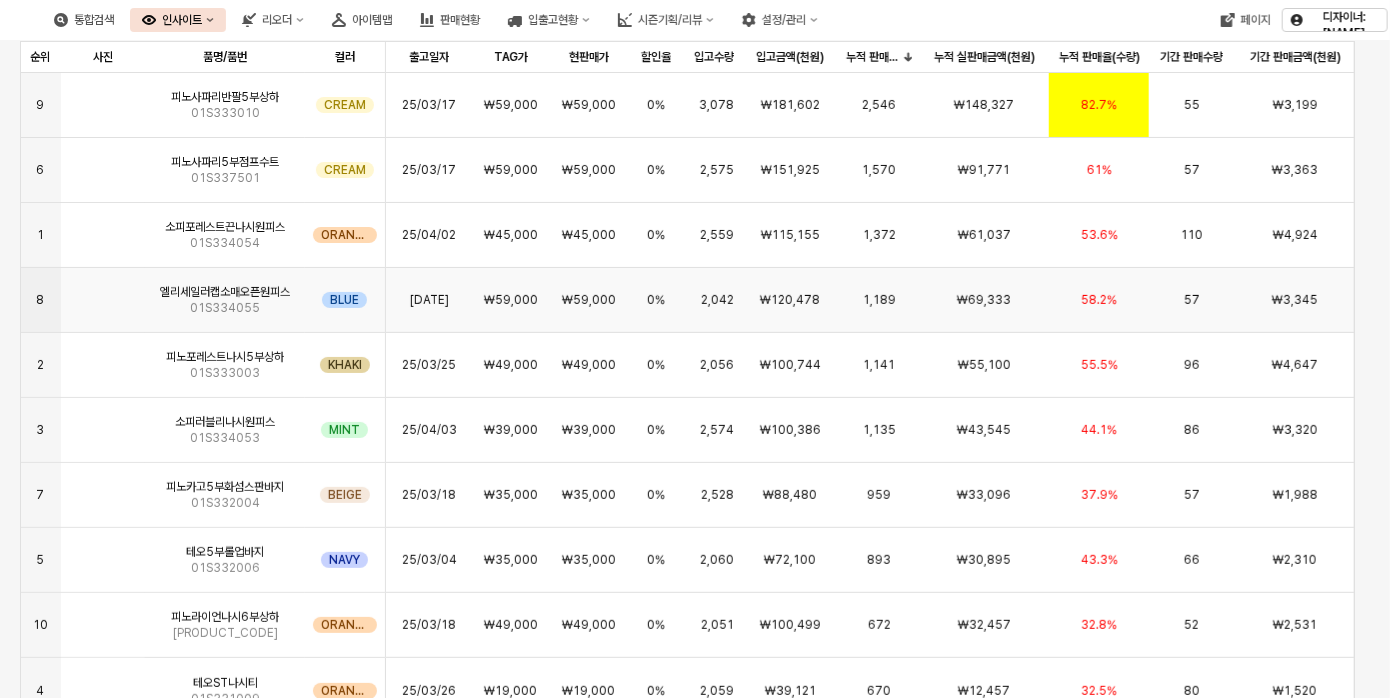 click at bounding box center (103, 292) 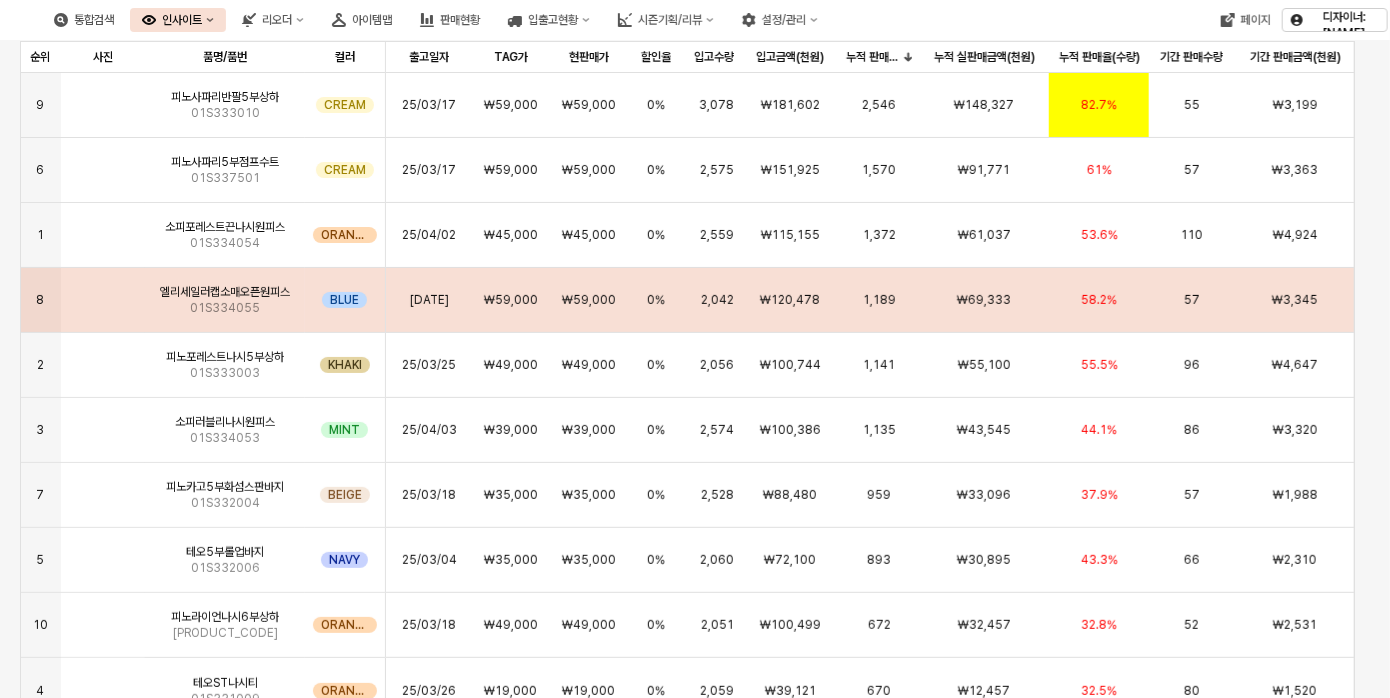 click on "**********" at bounding box center [695, 349] 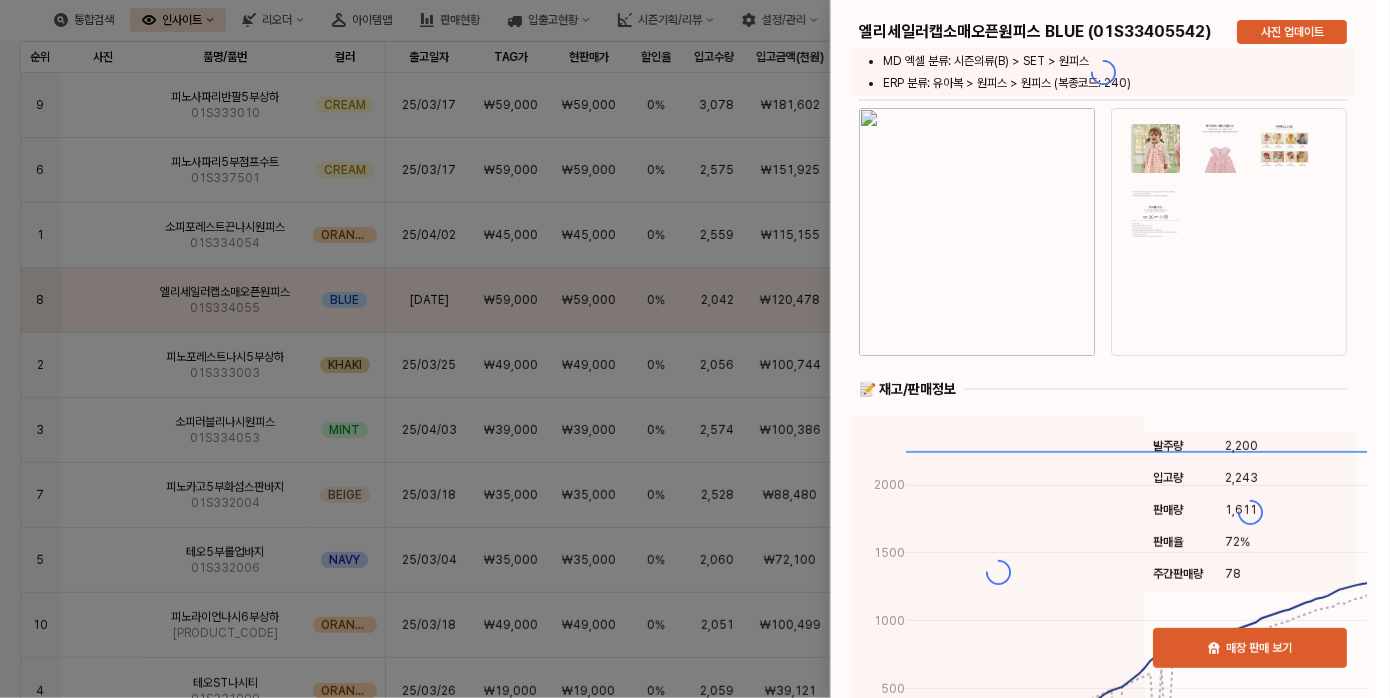 click at bounding box center (695, 349) 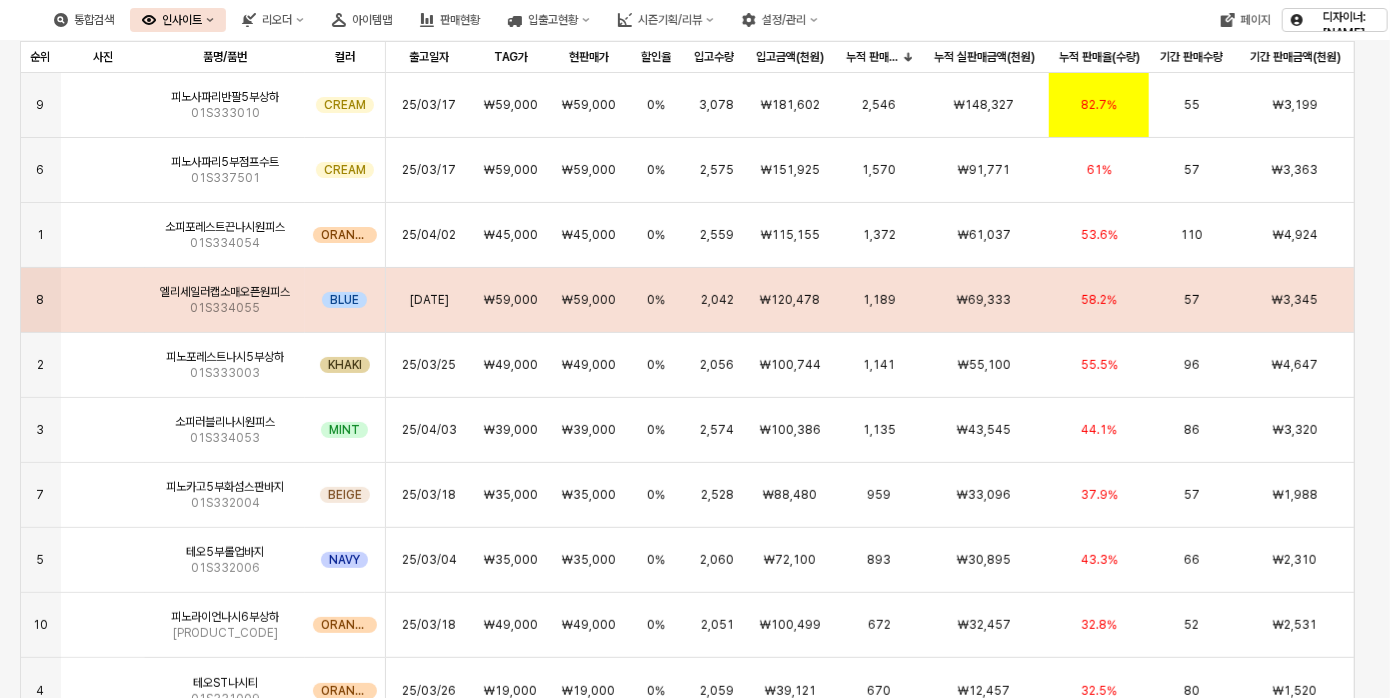 click at bounding box center [103, 292] 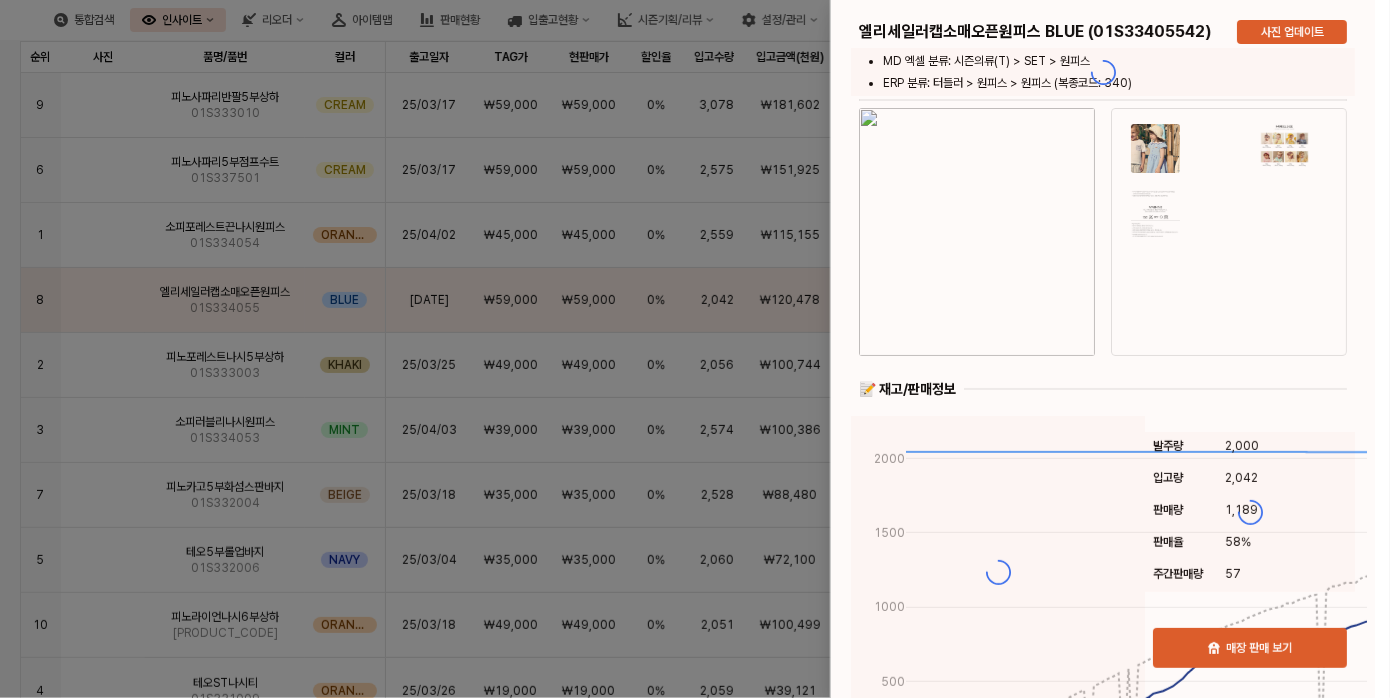 click at bounding box center (695, 349) 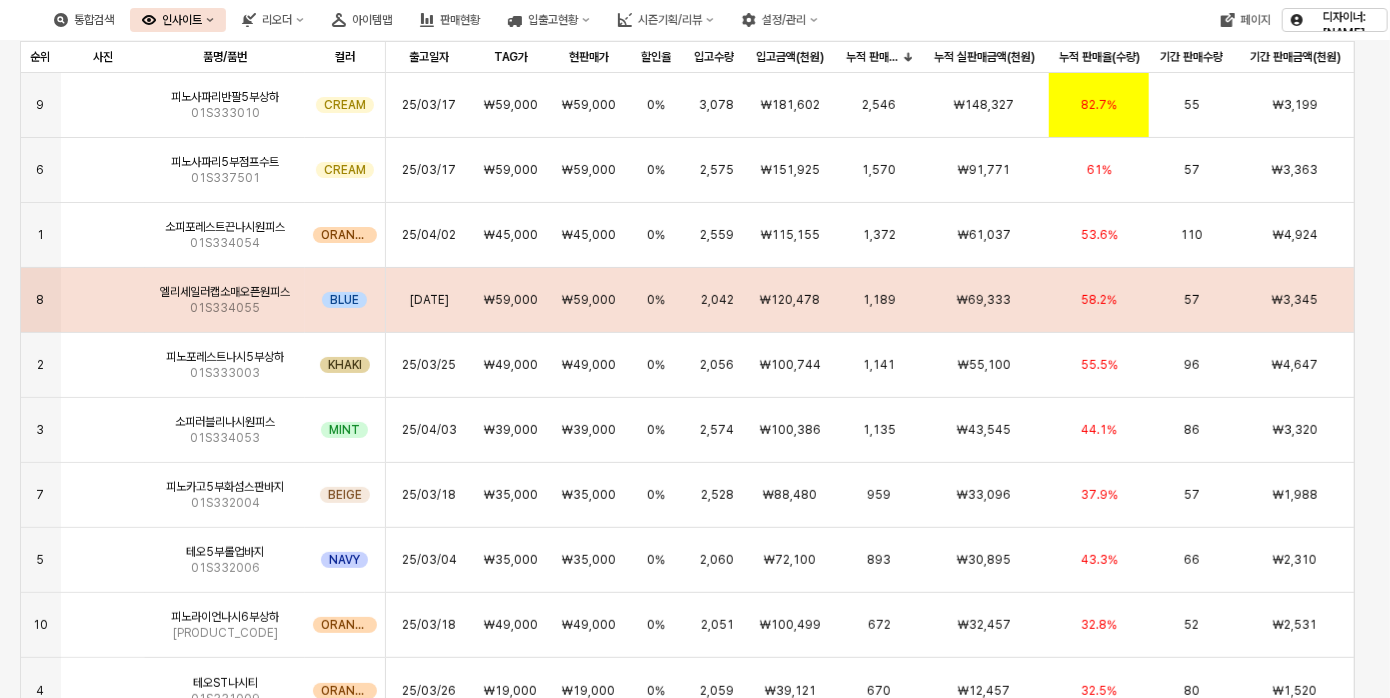 click at bounding box center [103, 292] 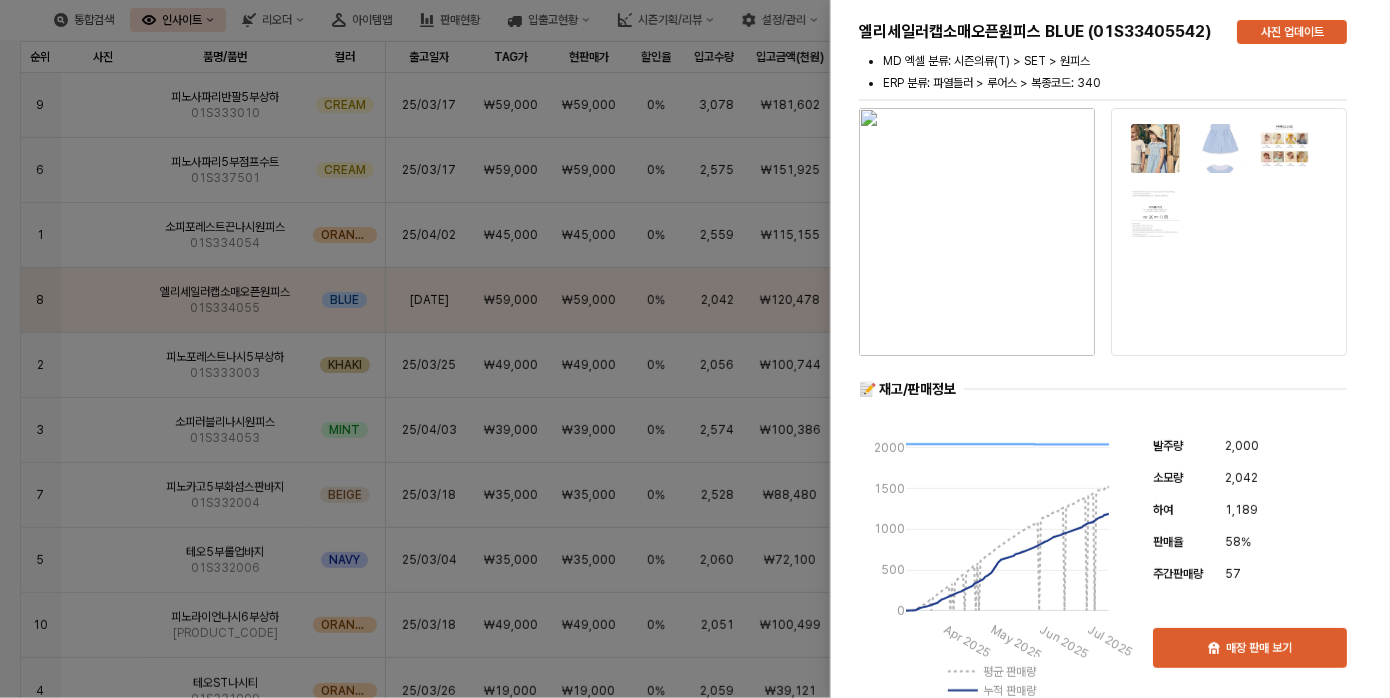 click at bounding box center [695, 349] 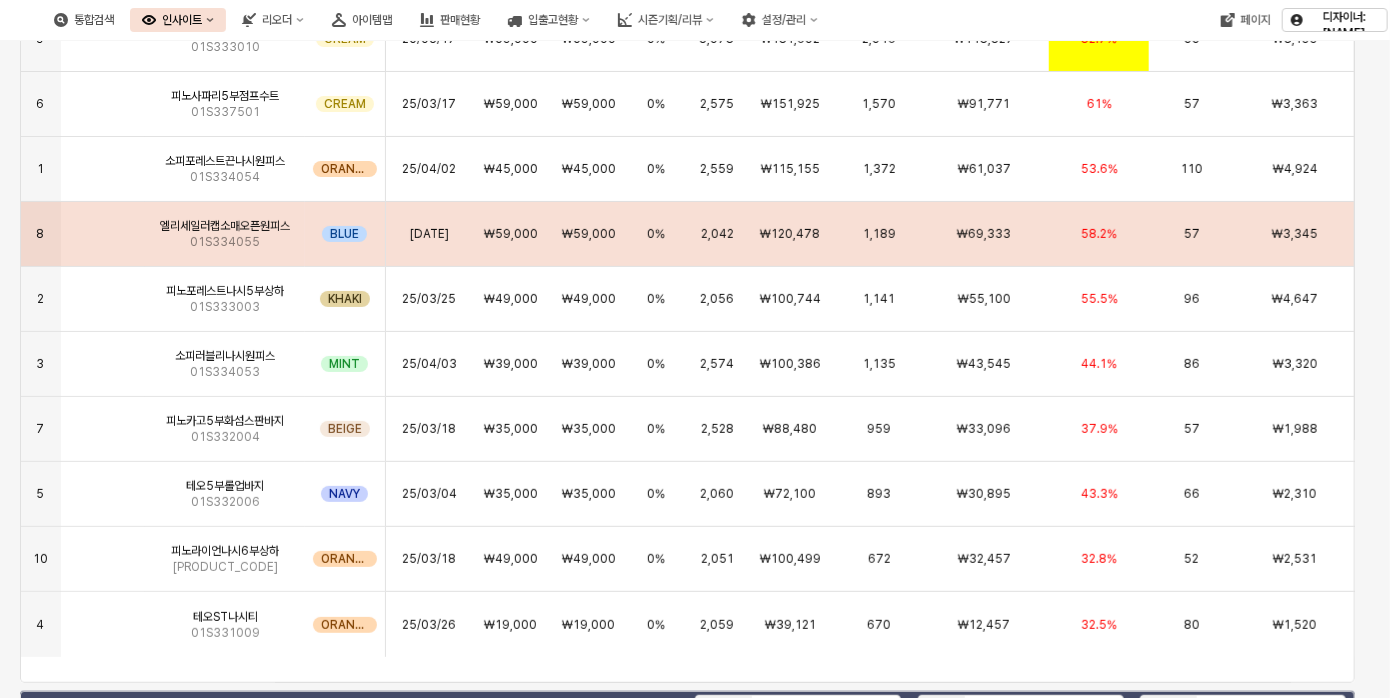 scroll, scrollTop: 300, scrollLeft: 0, axis: vertical 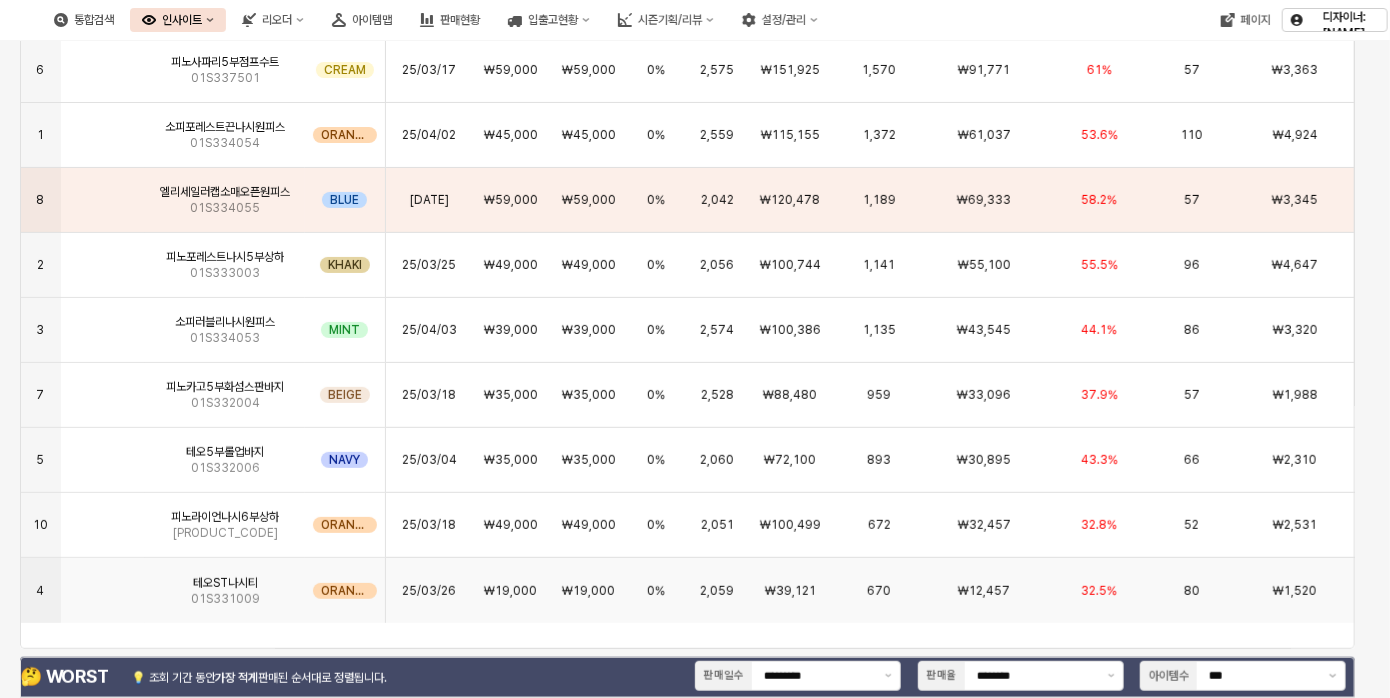 click at bounding box center (103, 583) 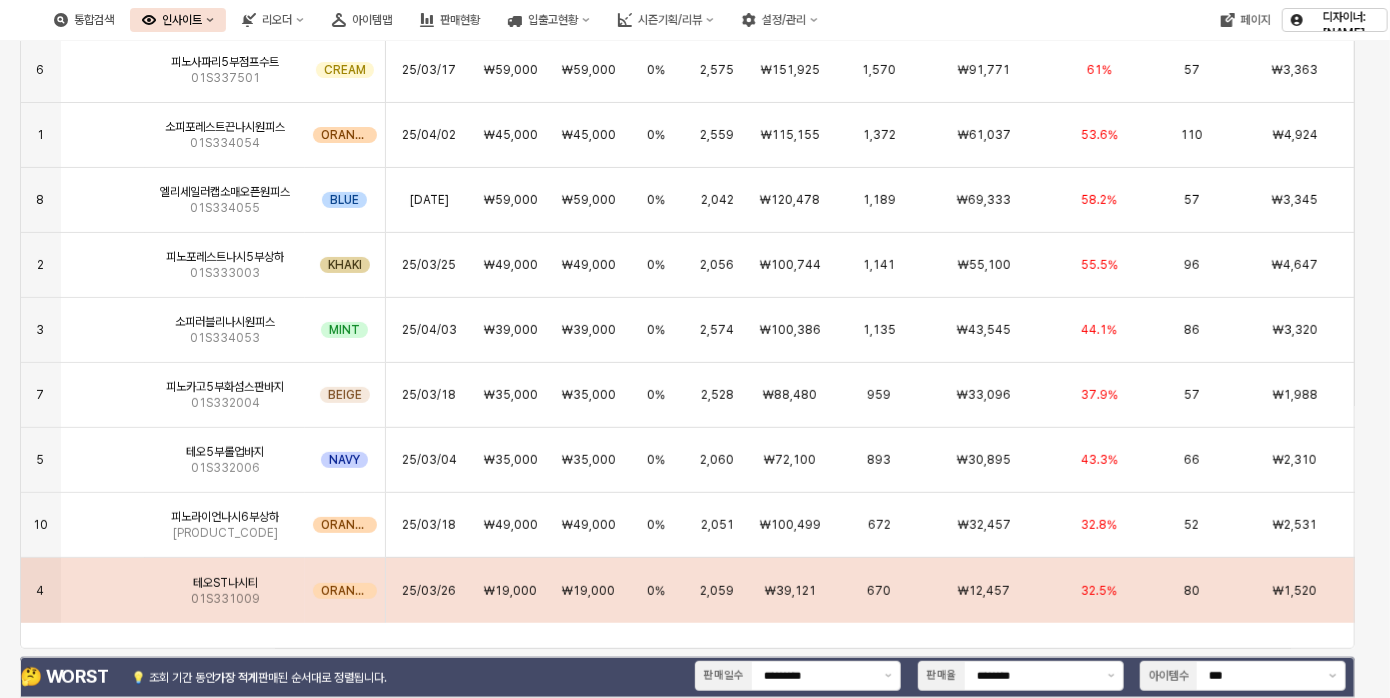 click at bounding box center [103, 583] 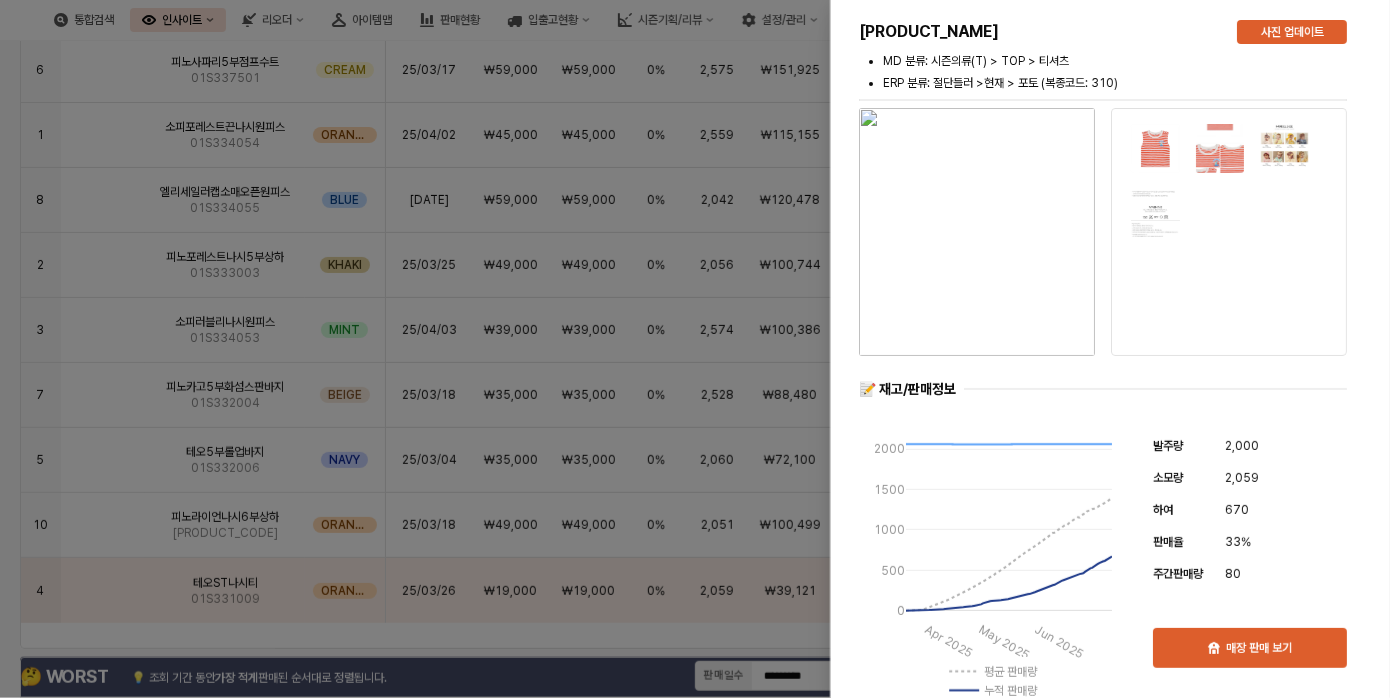 click at bounding box center [695, 349] 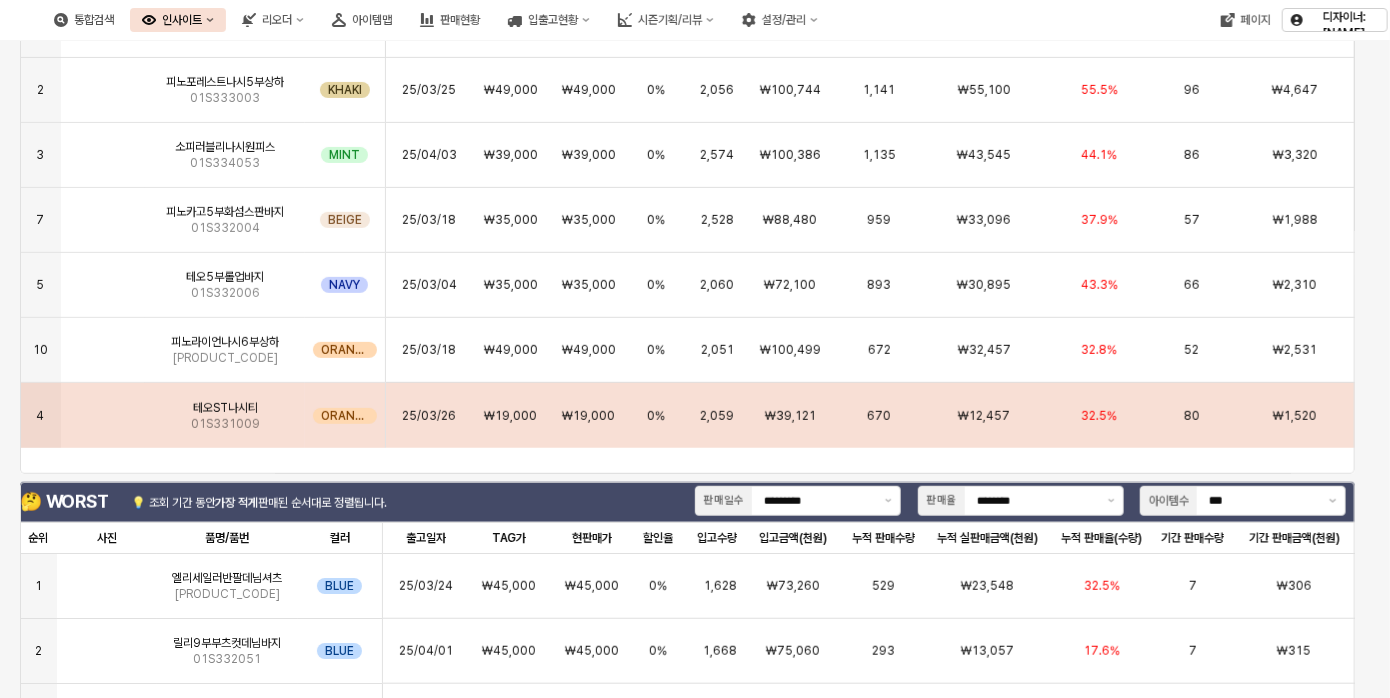 scroll, scrollTop: 0, scrollLeft: 0, axis: both 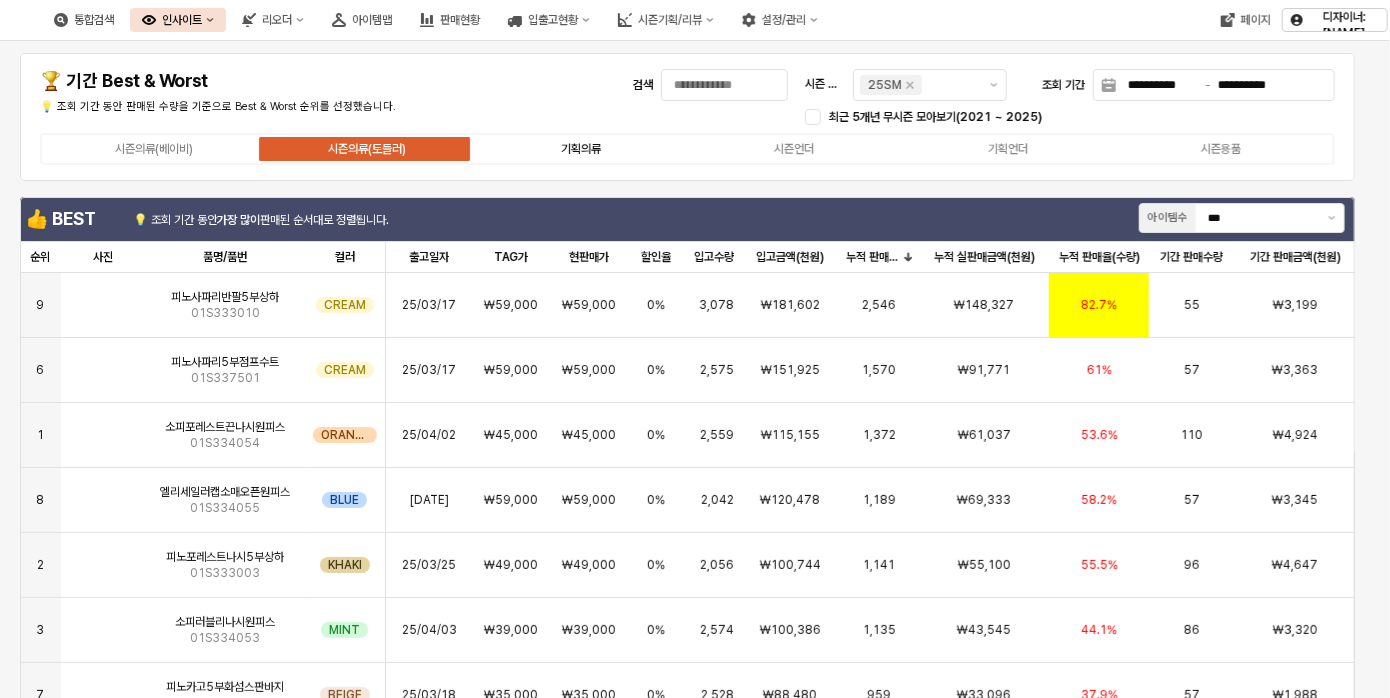 click on "기획의류" at bounding box center [580, 149] 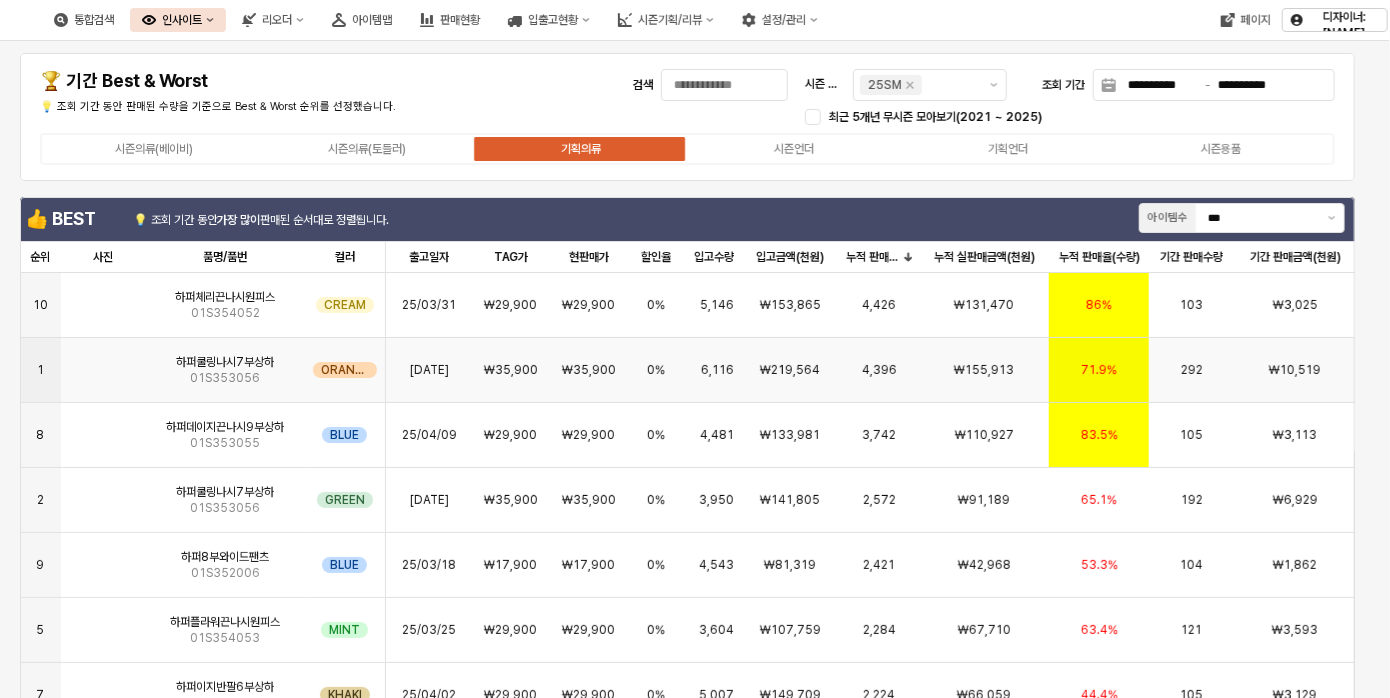 scroll, scrollTop: 100, scrollLeft: 0, axis: vertical 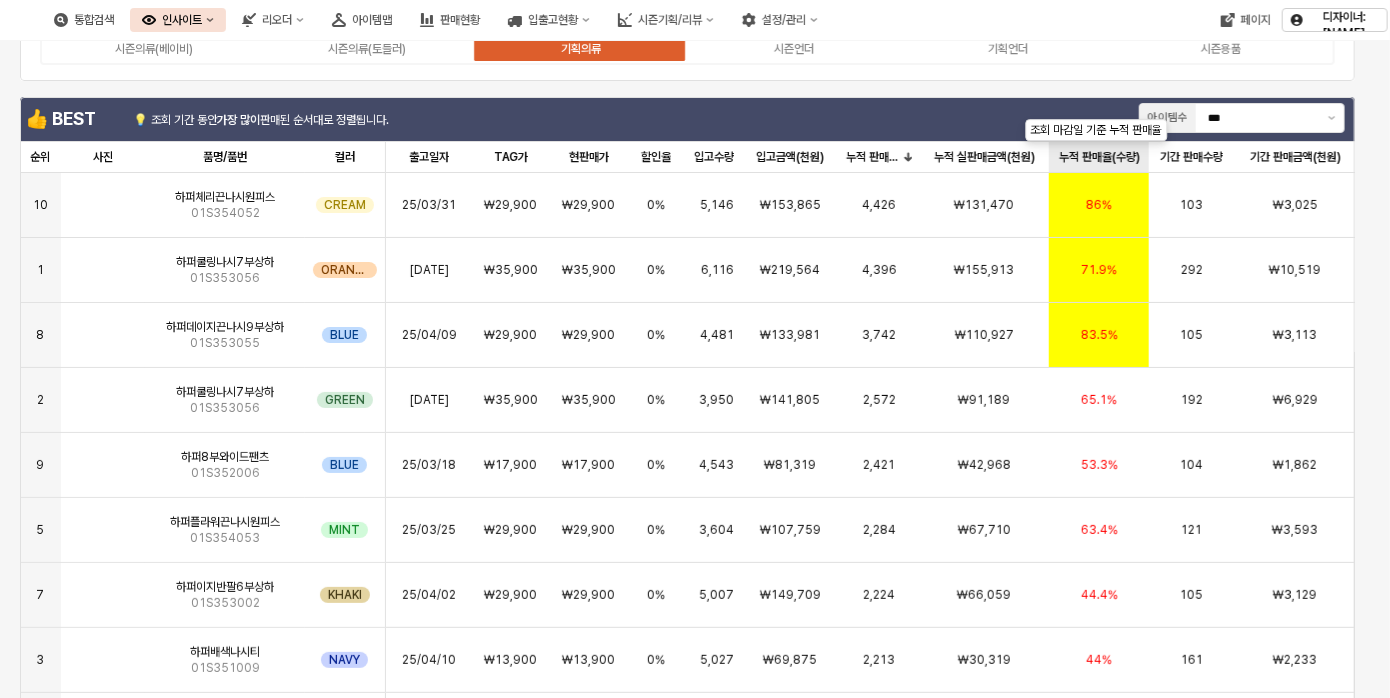 click on "누적 판매율(수량) 누적 판매율(수량)" at bounding box center [1099, 157] 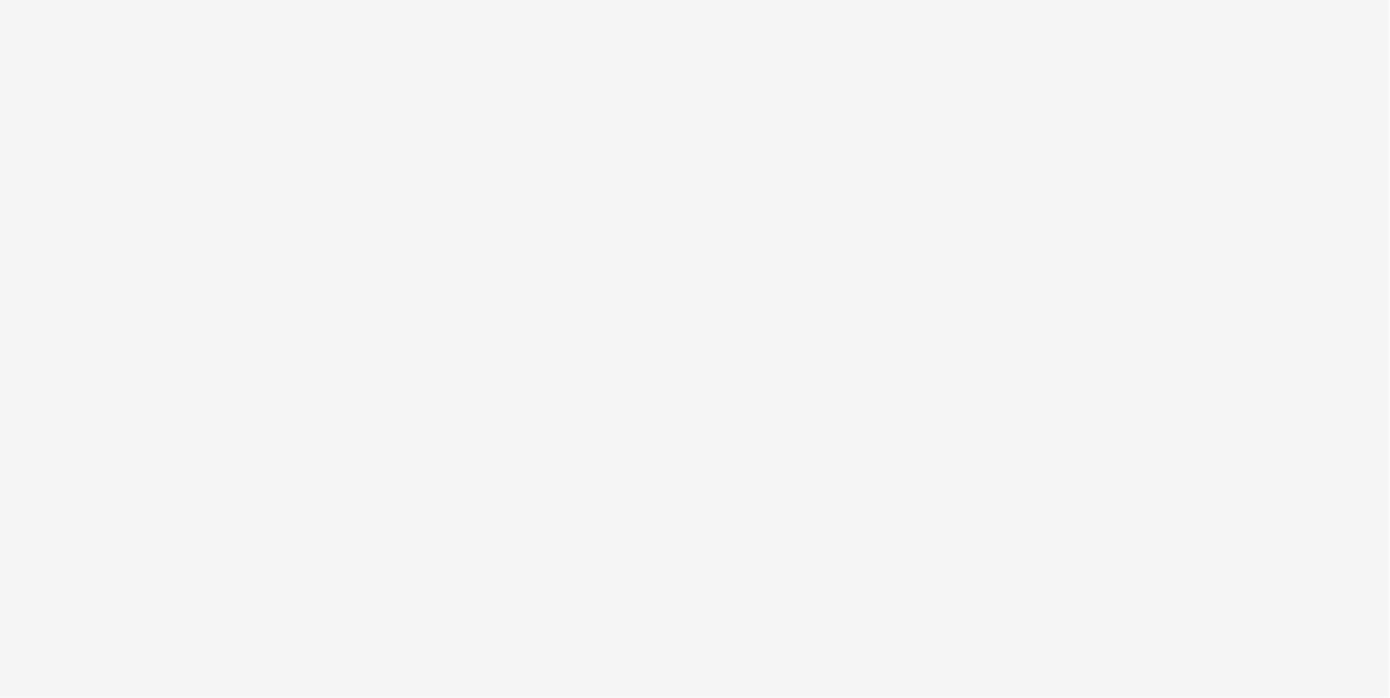 scroll, scrollTop: 0, scrollLeft: 0, axis: both 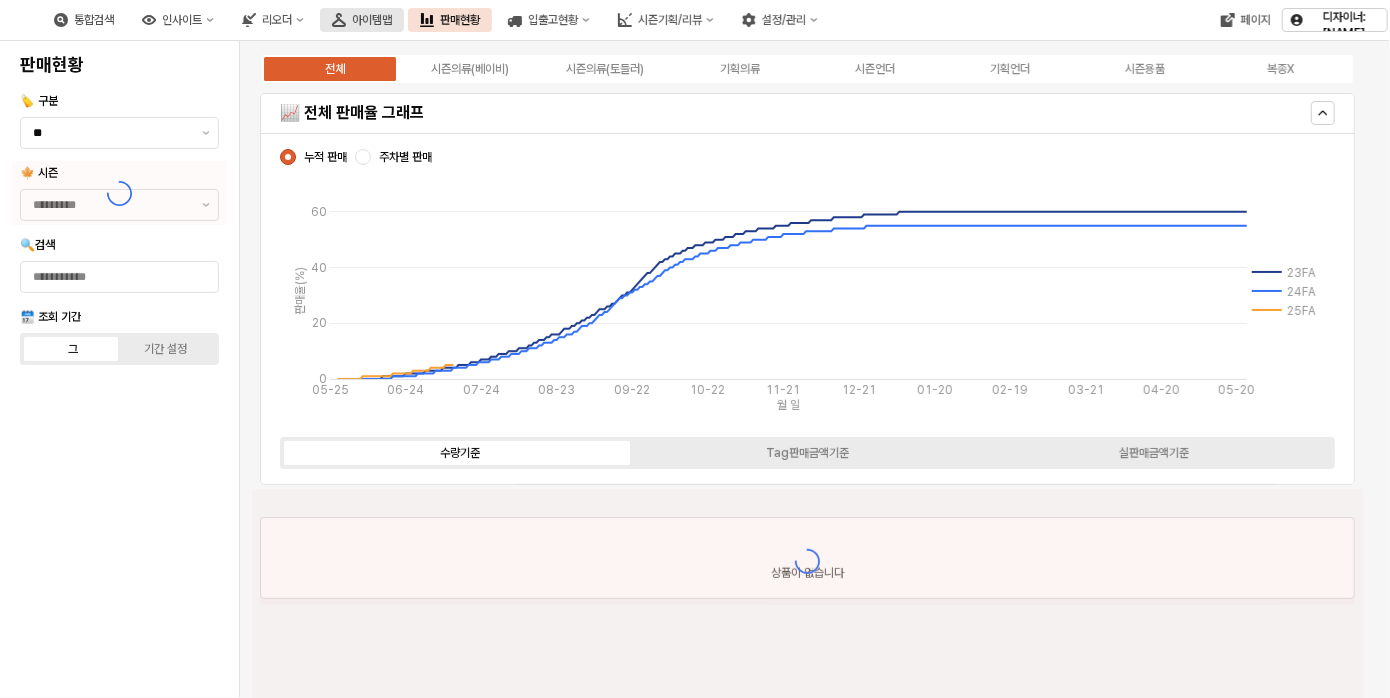 type on "****" 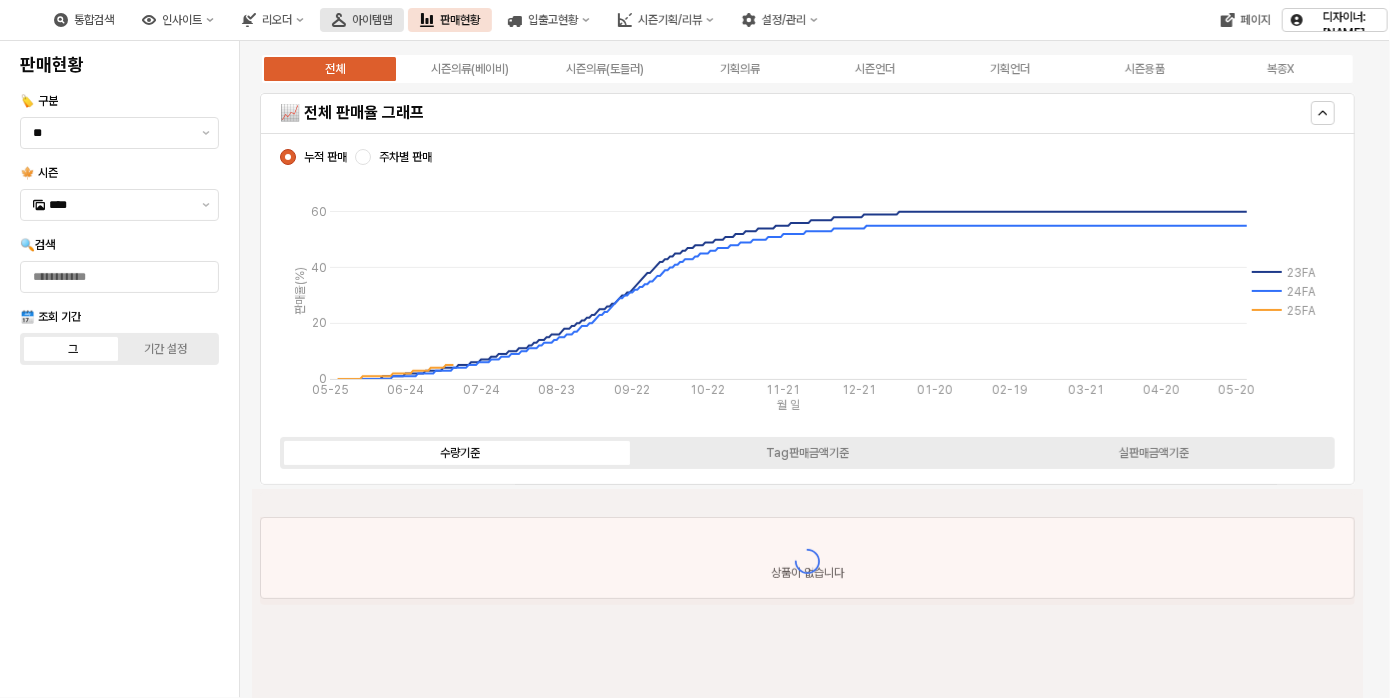 click on "아이템맵" at bounding box center (372, 20) 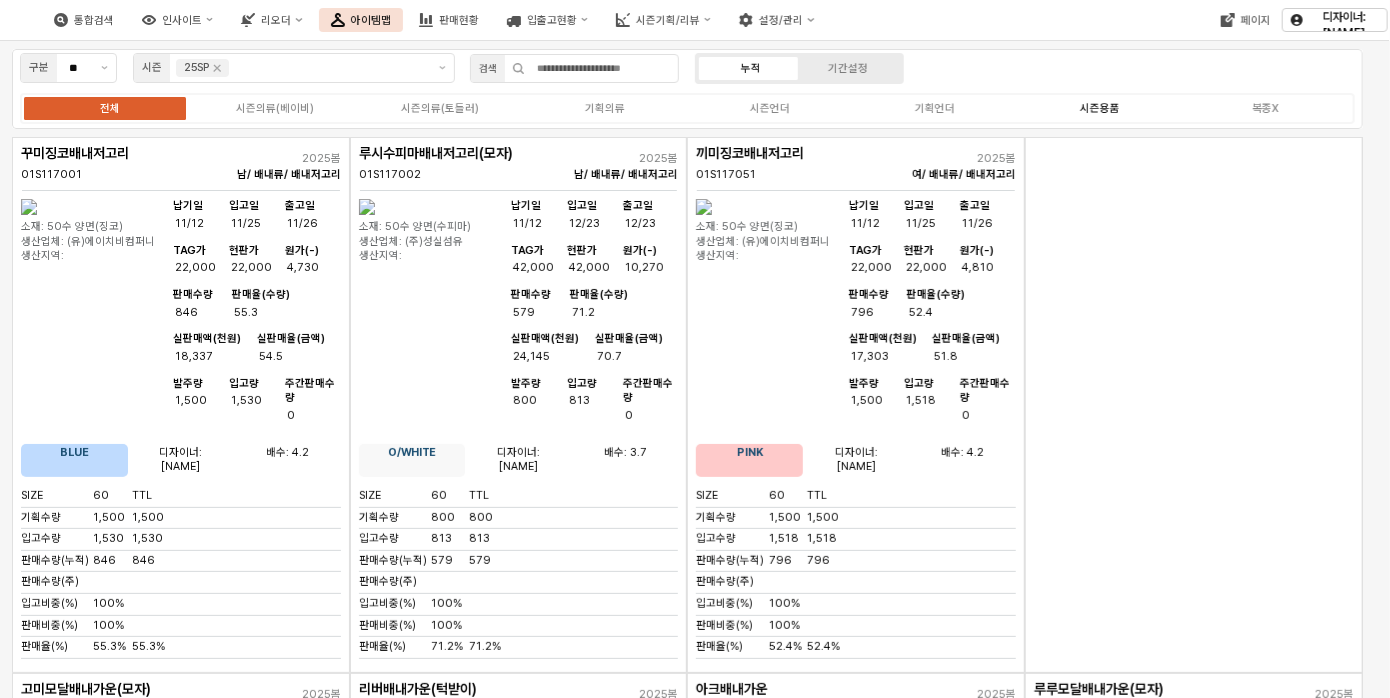 click on "시즌용품" at bounding box center [1100, 108] 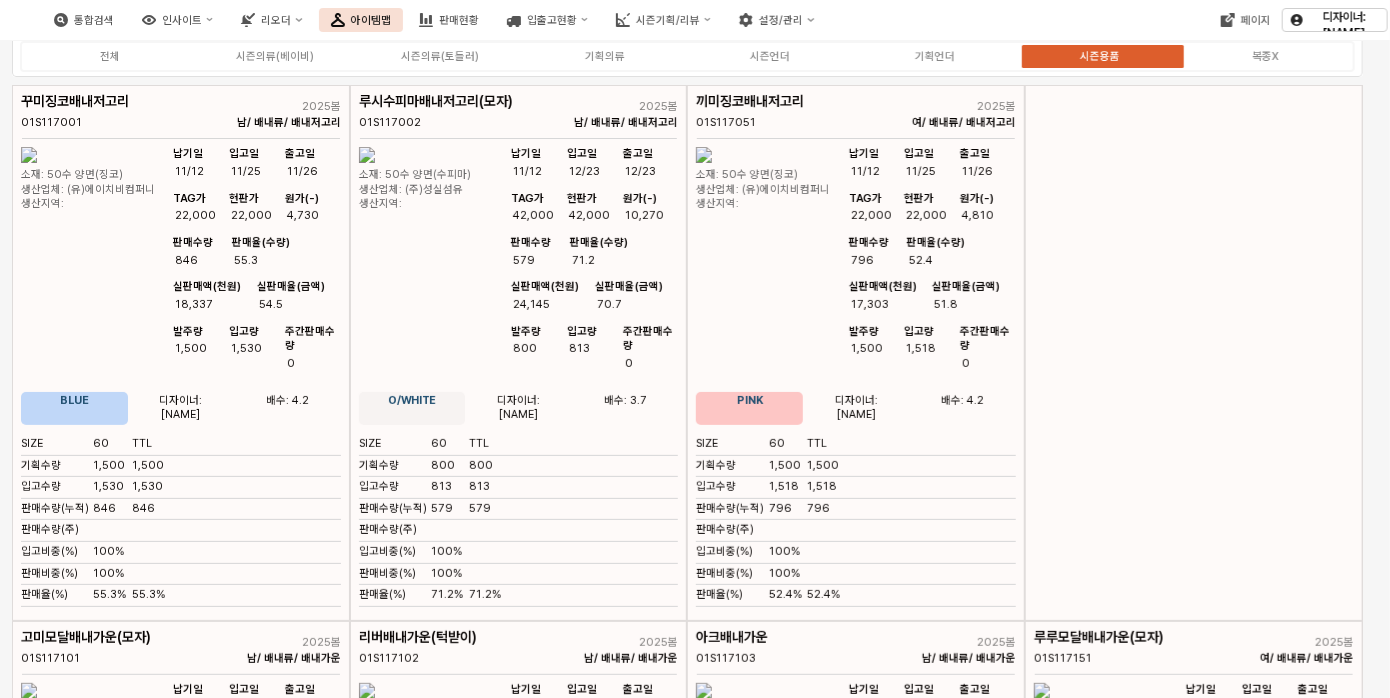 scroll, scrollTop: 0, scrollLeft: 0, axis: both 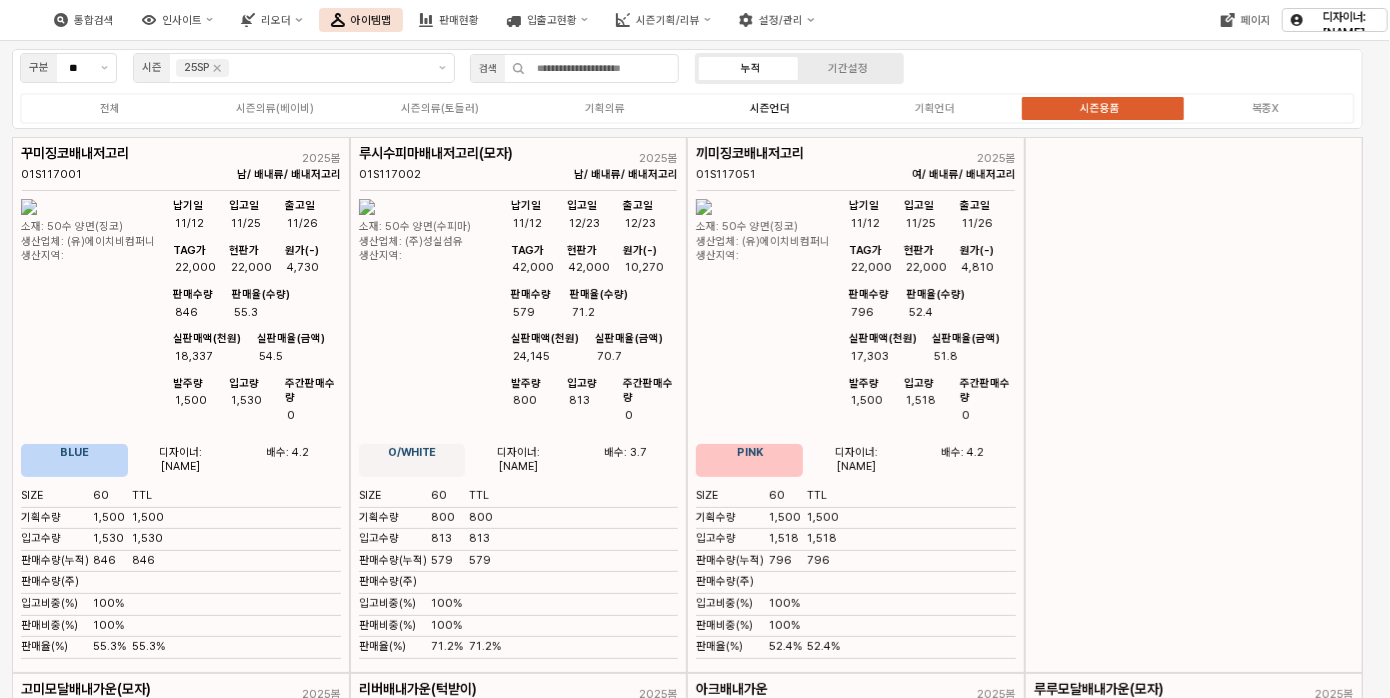 click on "시즌언더" at bounding box center [770, 108] 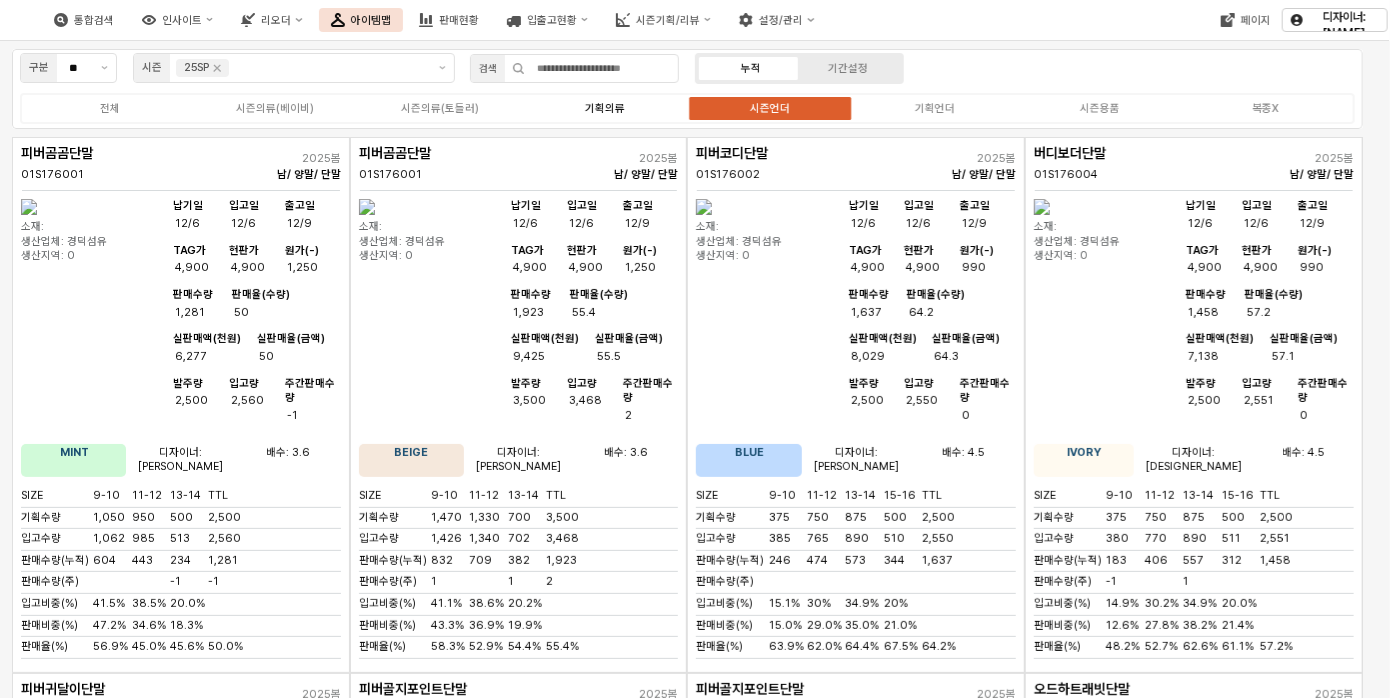 click on "기획의류" at bounding box center (605, 108) 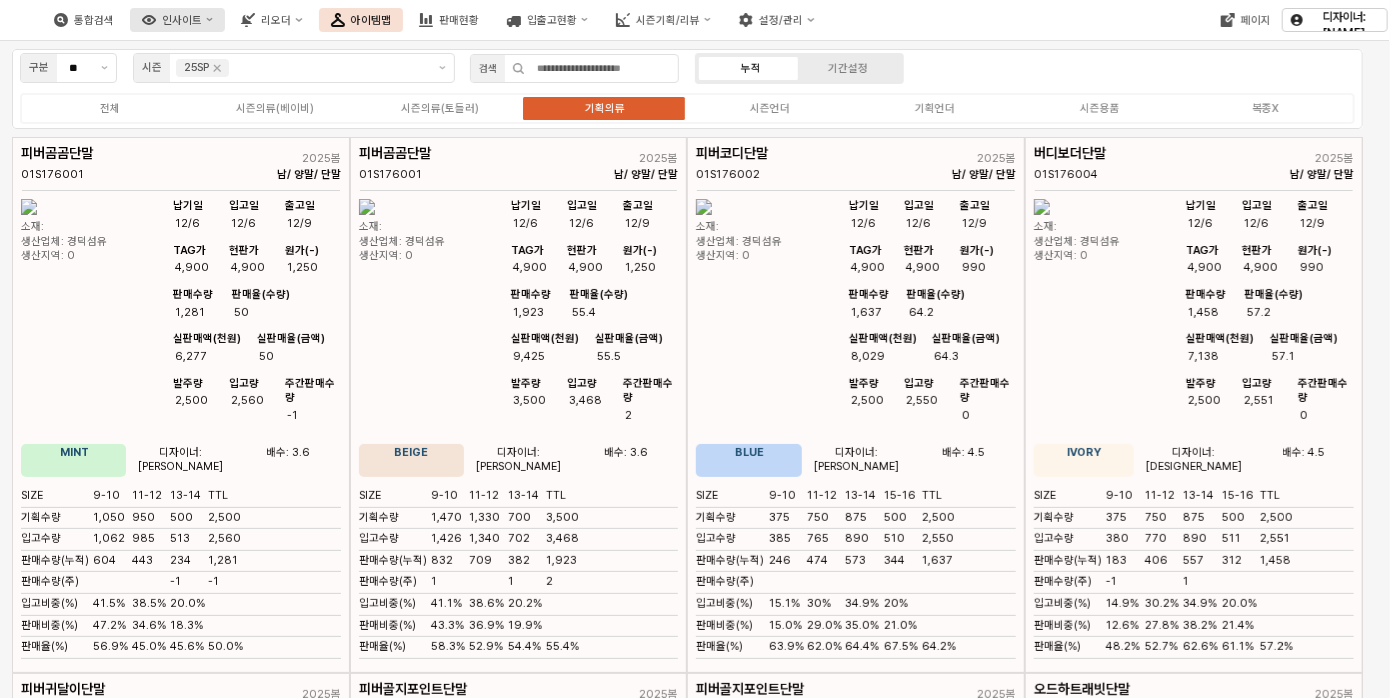 click on "인사이트" at bounding box center [182, 20] 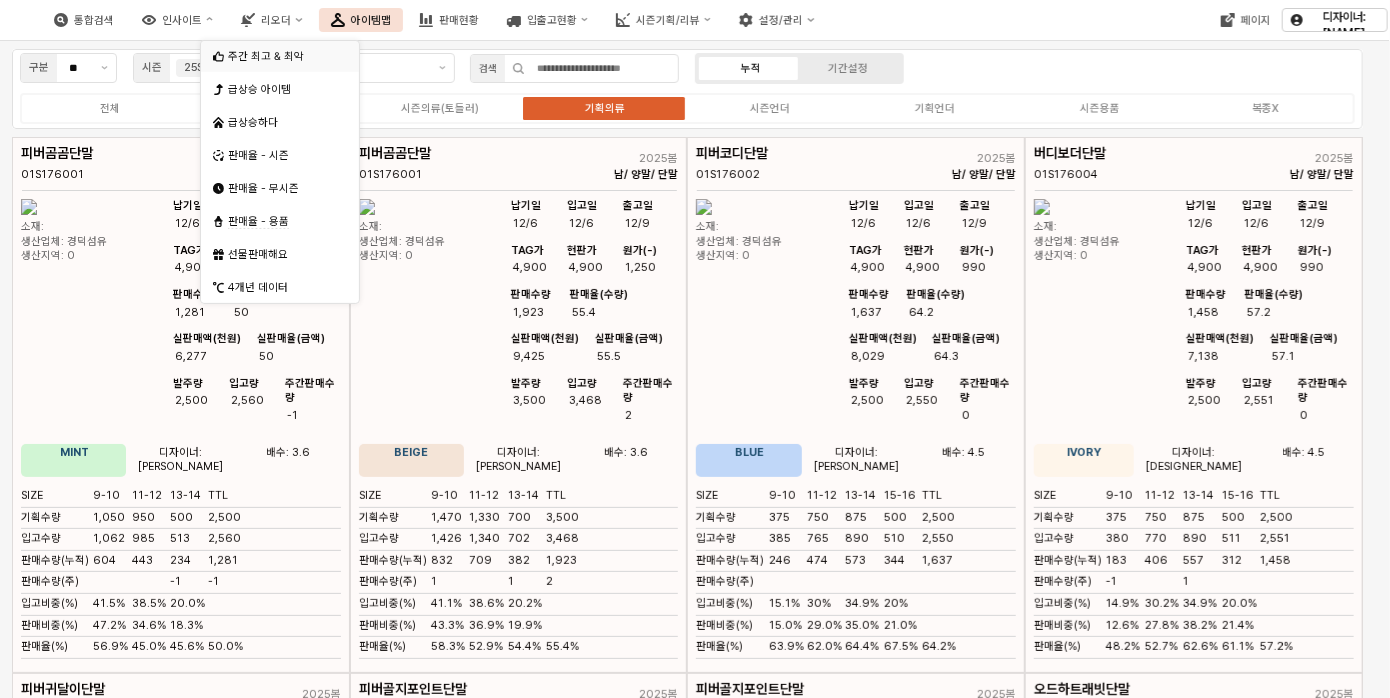 click on "주간 최고 & 최악" at bounding box center (266, 56) 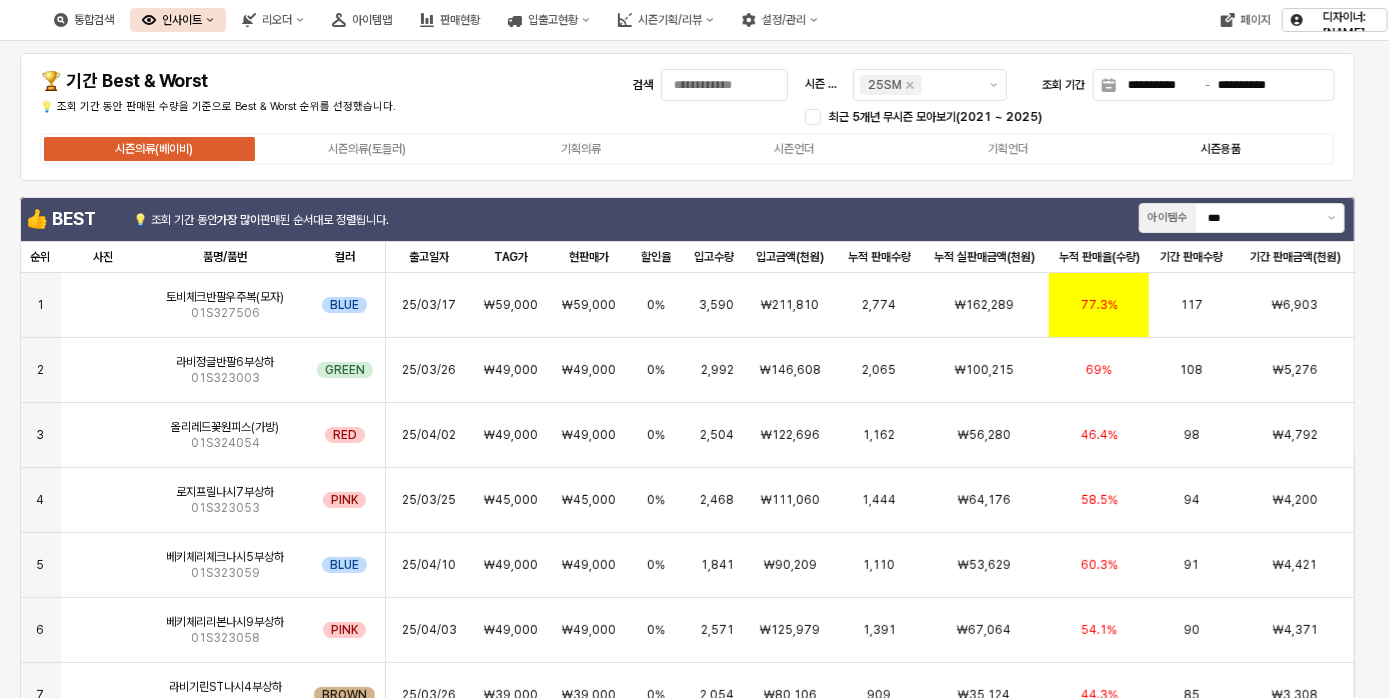 click on "시즌용품" at bounding box center [1221, 149] 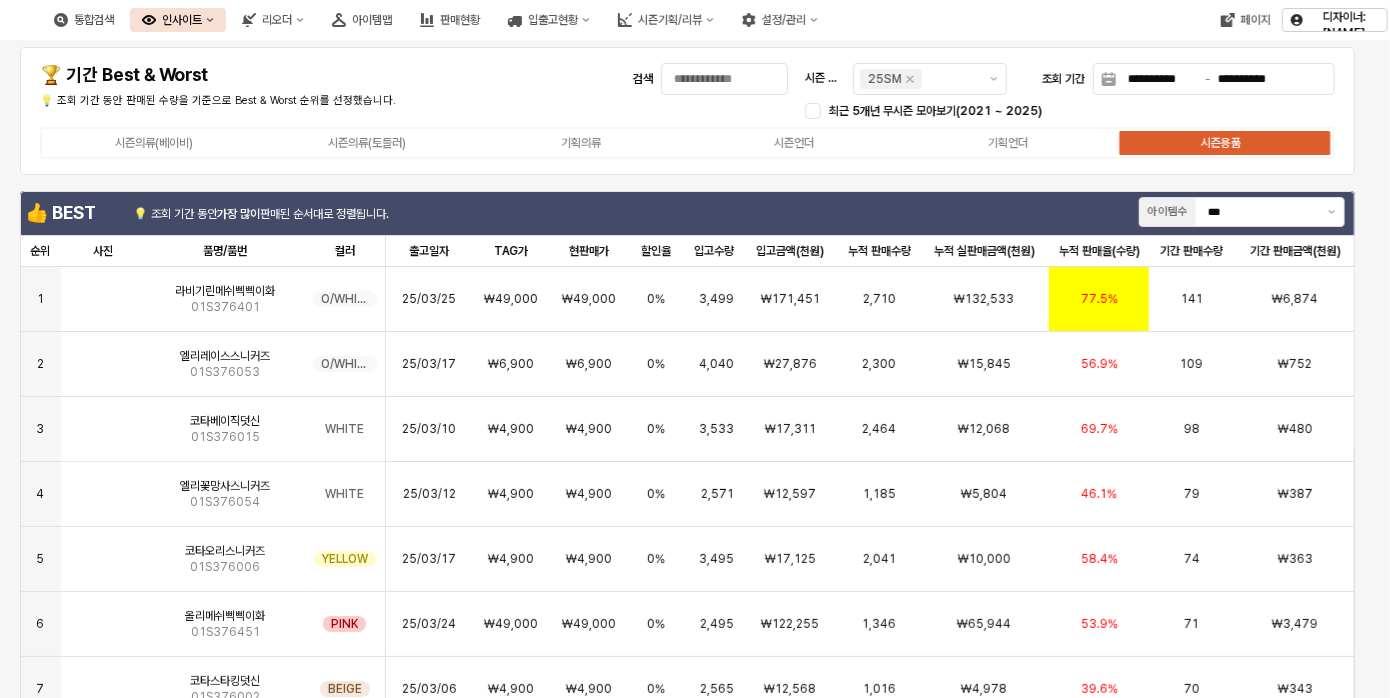 scroll, scrollTop: 0, scrollLeft: 0, axis: both 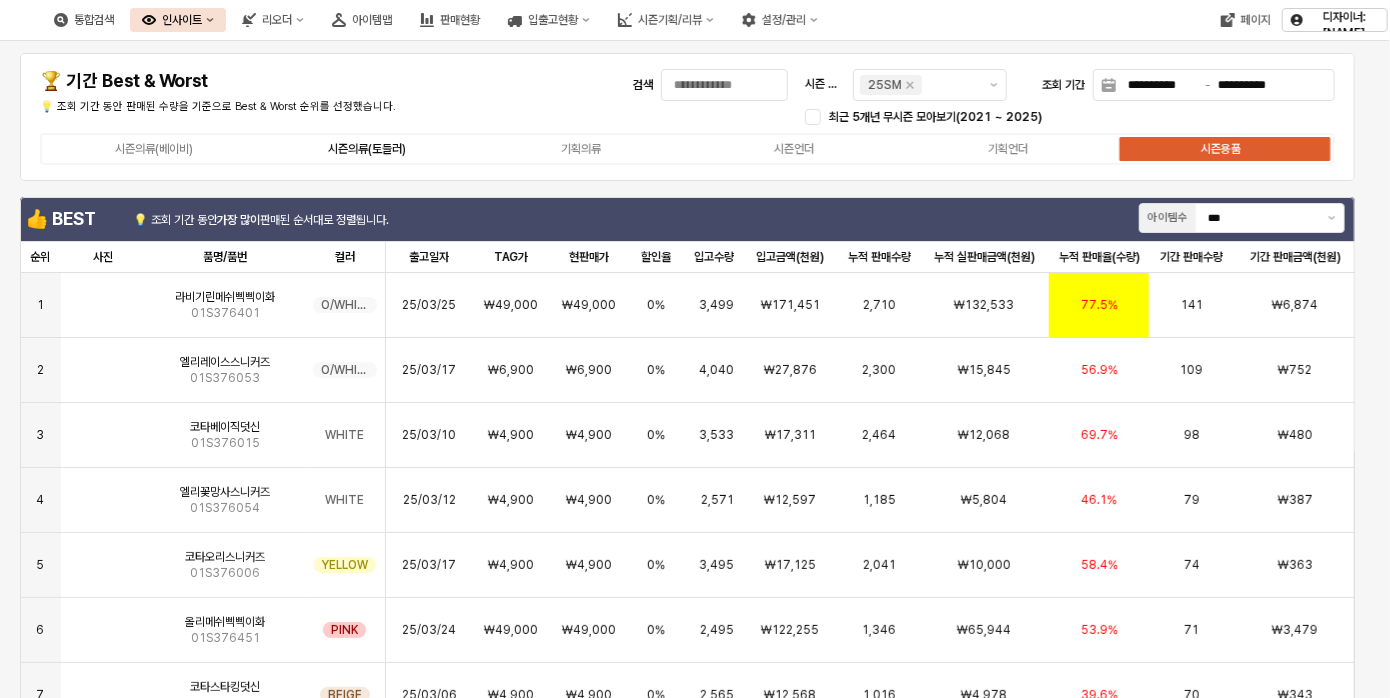 click on "시즌의류(토들러)" at bounding box center [367, 149] 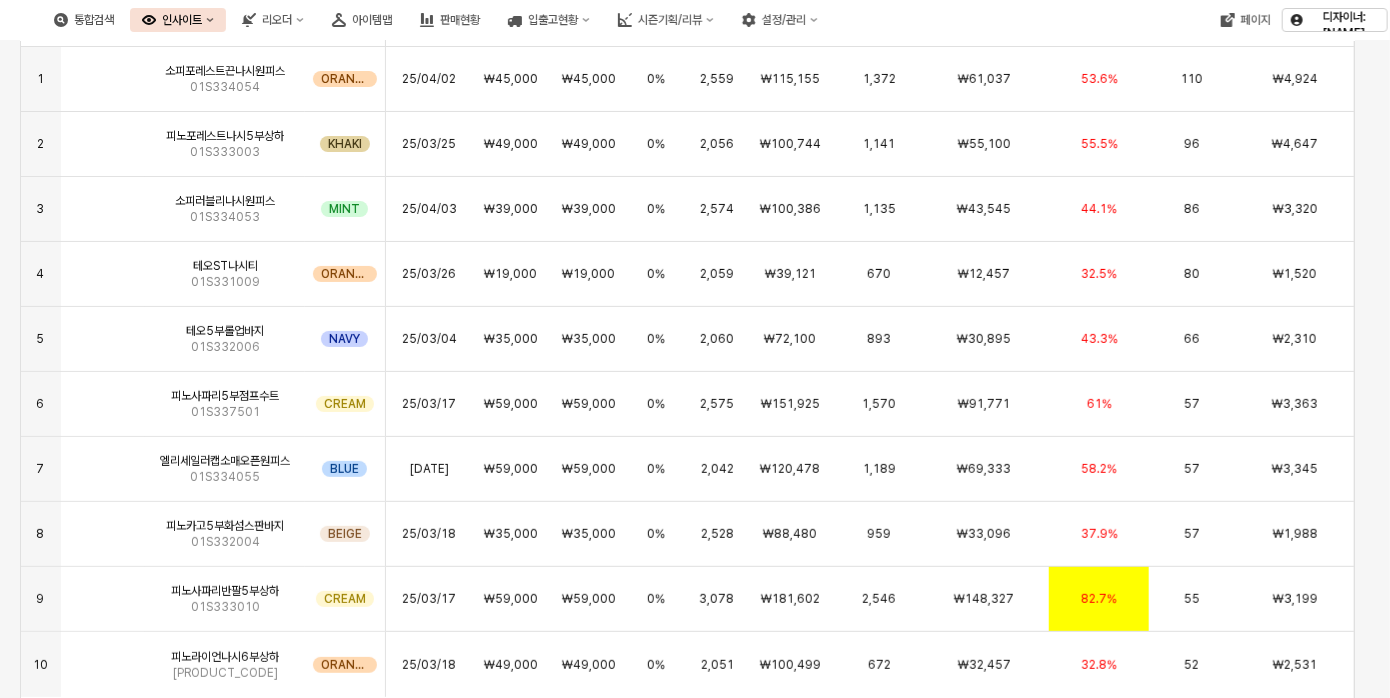 scroll, scrollTop: 0, scrollLeft: 0, axis: both 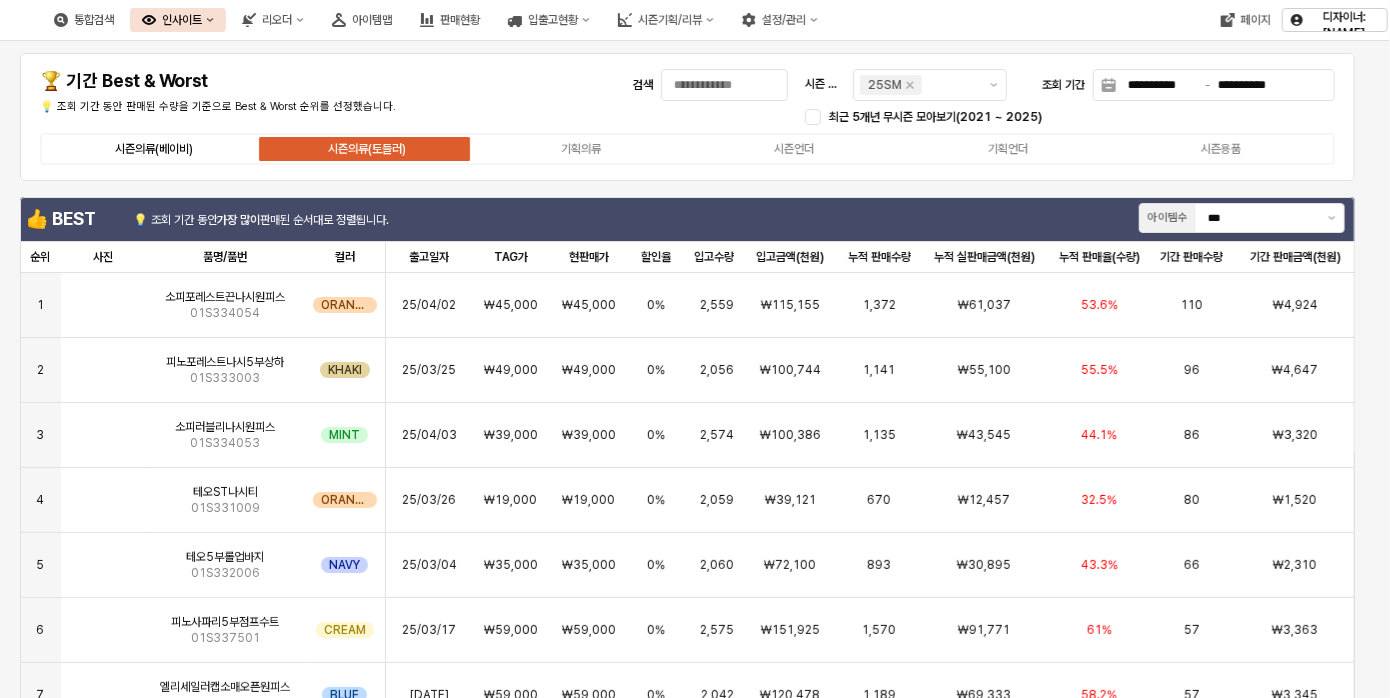 click on "시즌의류(베이비)" at bounding box center (154, 149) 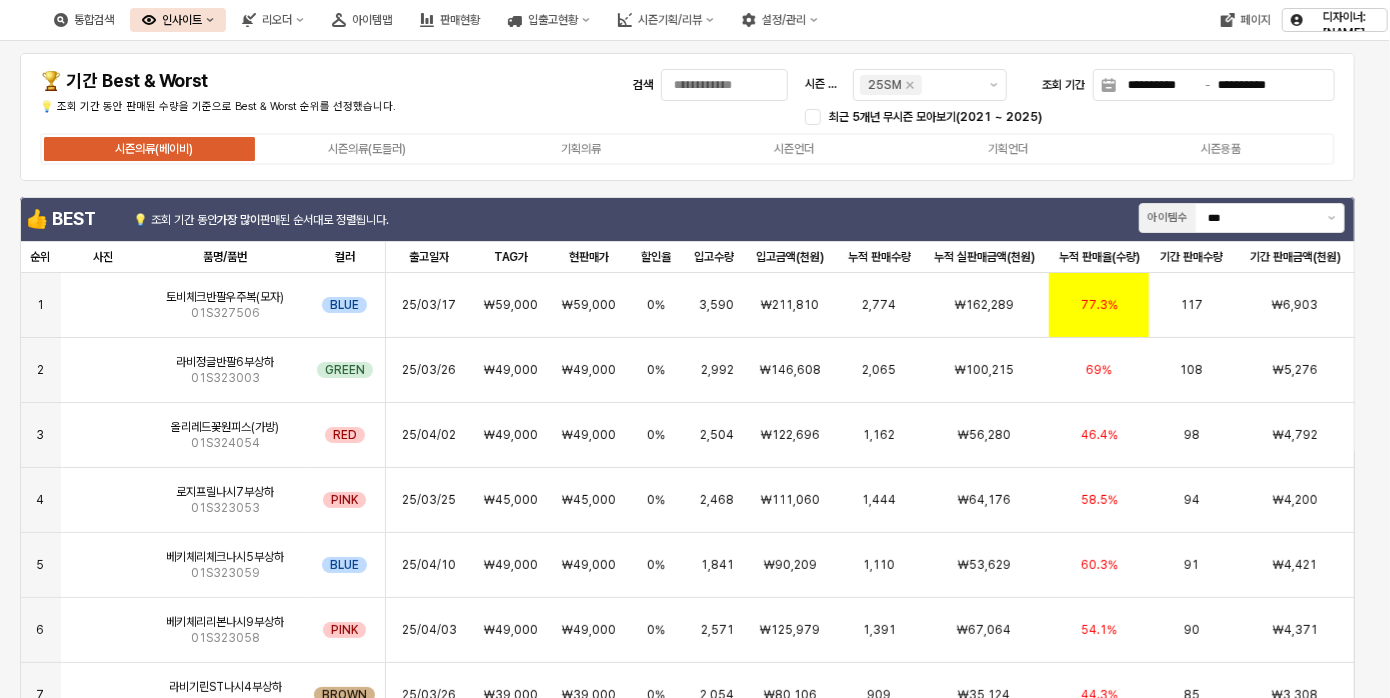 click on "시즌의류(베이비) 시즌의류(토들러) 기획의류 시즌언더 기획언더 시즌용품" at bounding box center (687, 149) 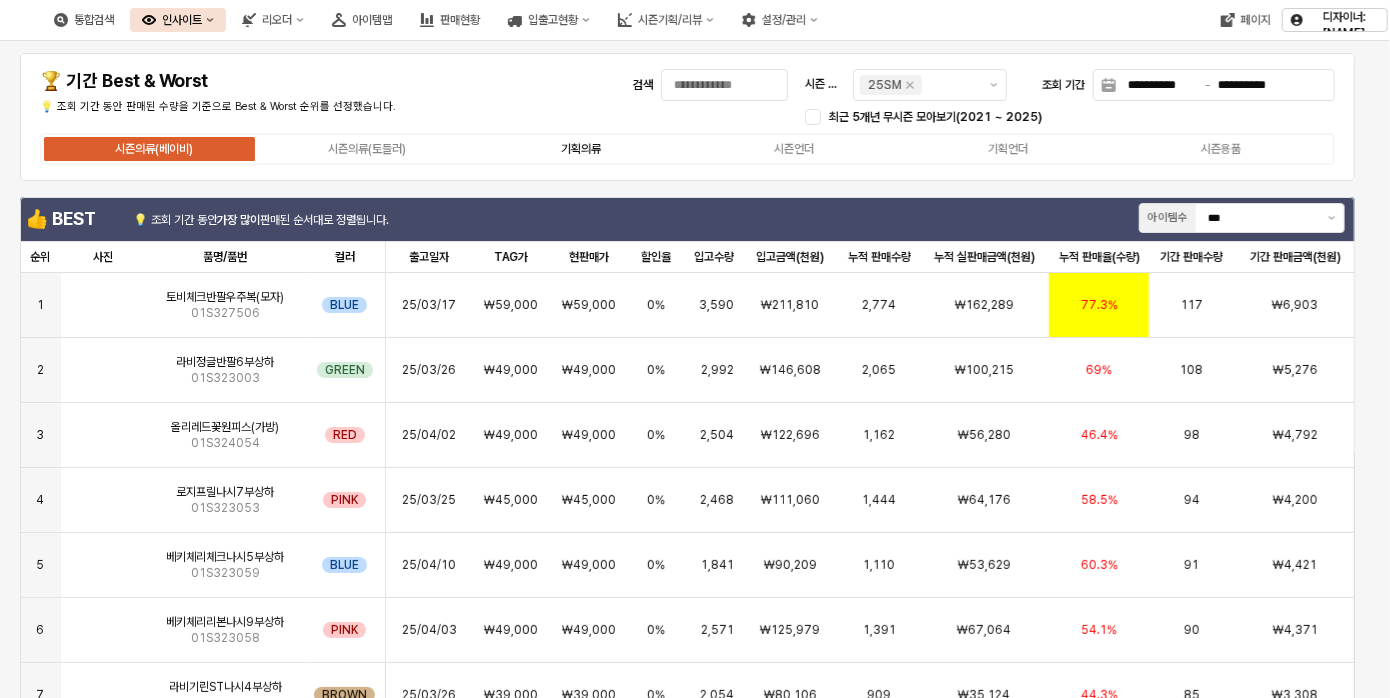 click on "기획의류" at bounding box center [581, 149] 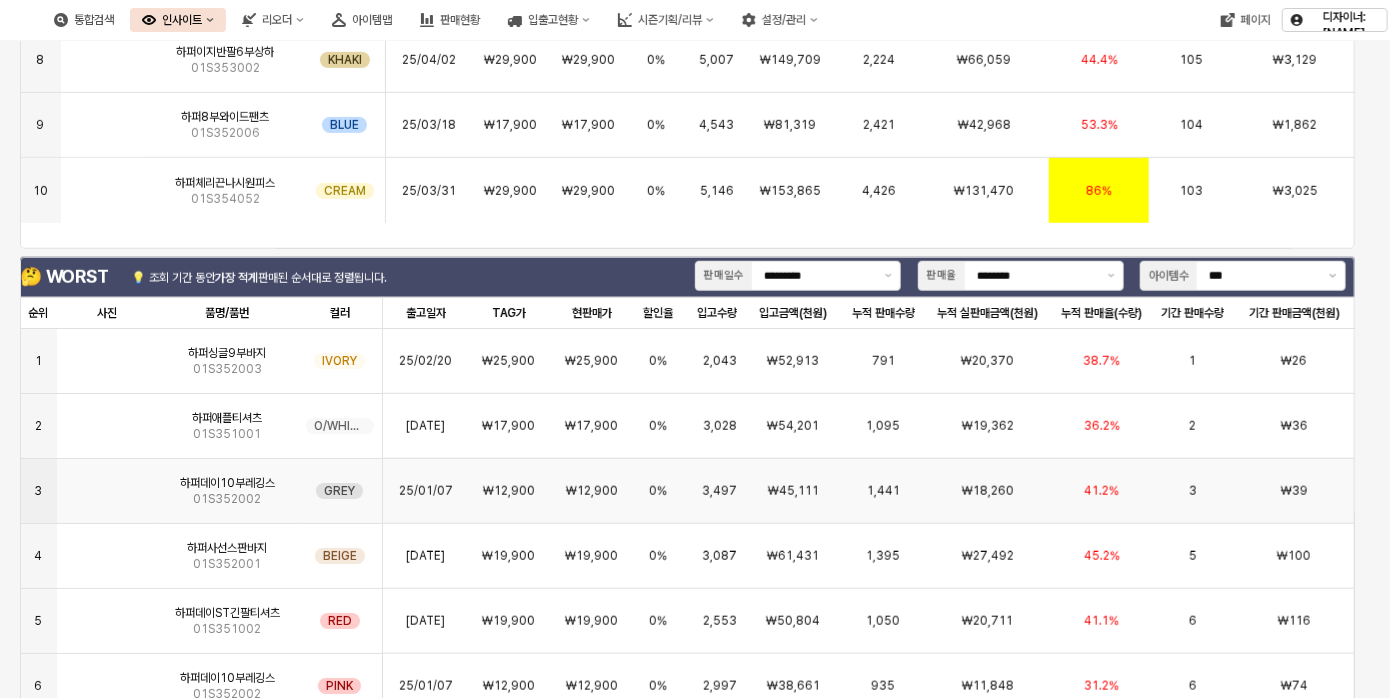 scroll, scrollTop: 0, scrollLeft: 0, axis: both 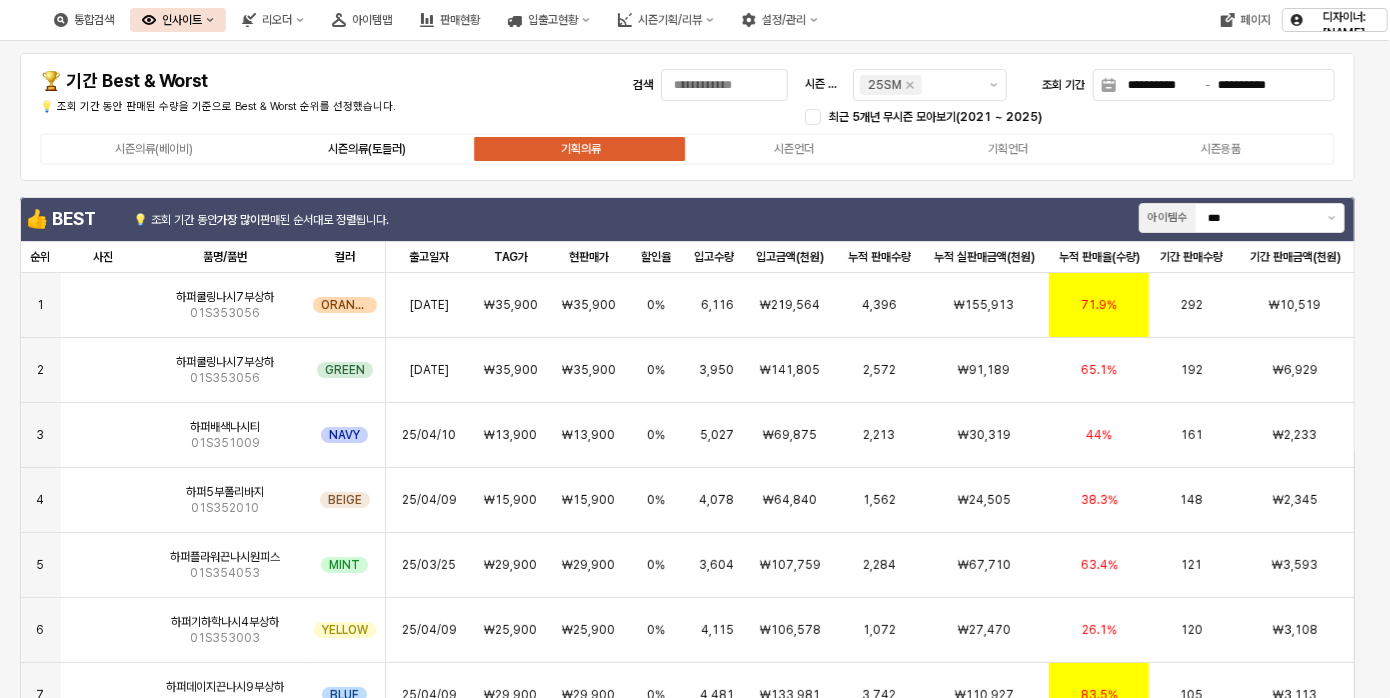 click on "시즌의류(토들러)" at bounding box center (367, 149) 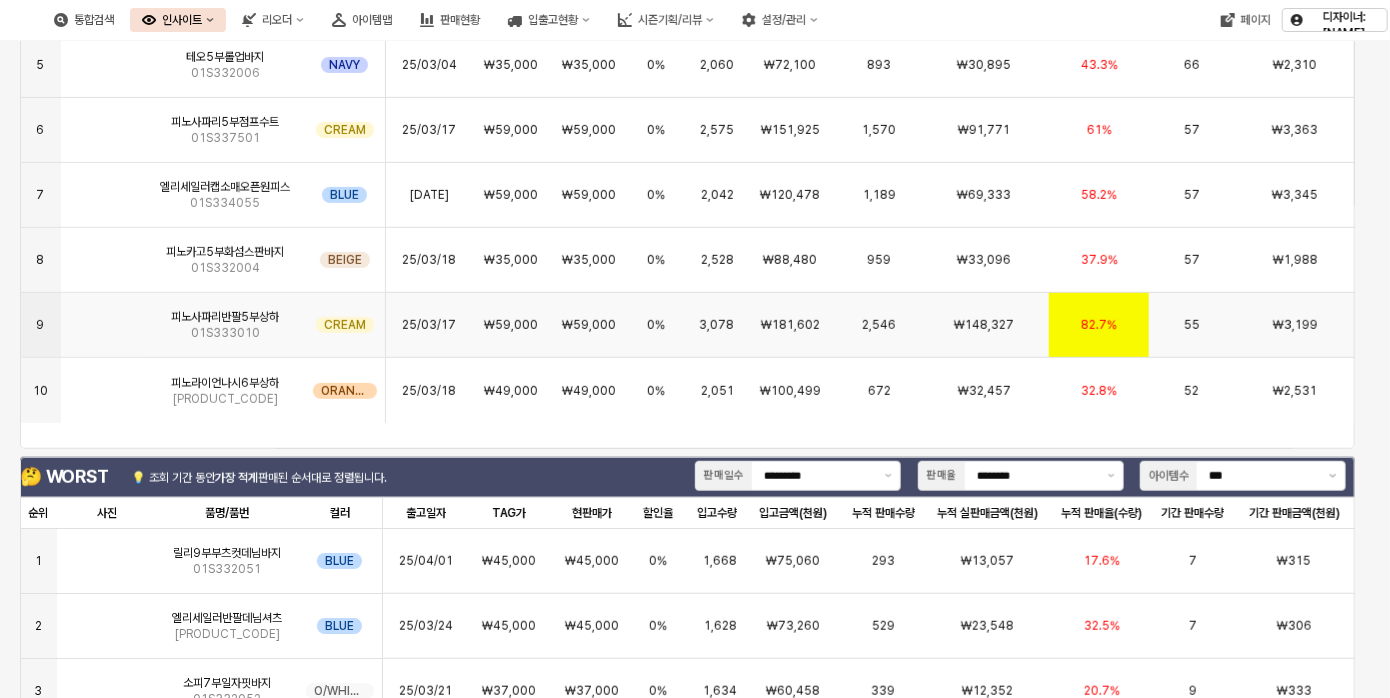 scroll, scrollTop: 0, scrollLeft: 0, axis: both 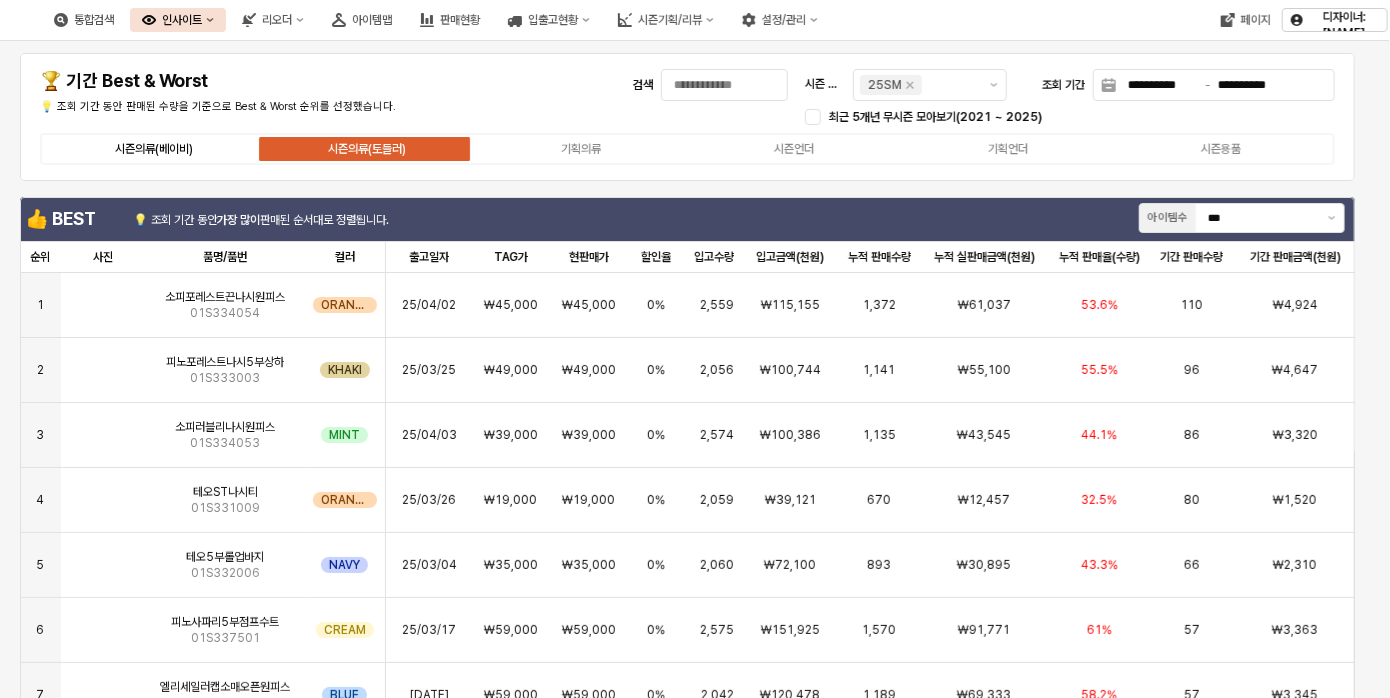click on "시즌의류(베이비)" at bounding box center (154, 149) 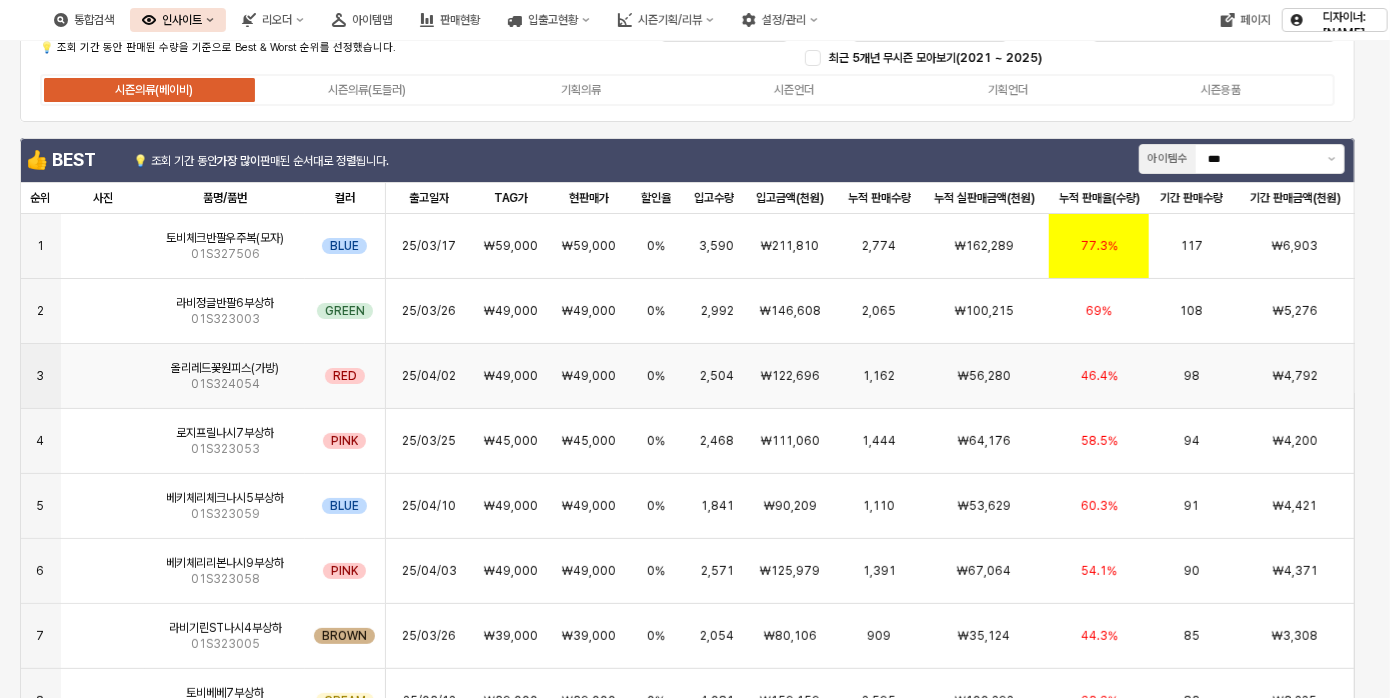 scroll, scrollTop: 0, scrollLeft: 0, axis: both 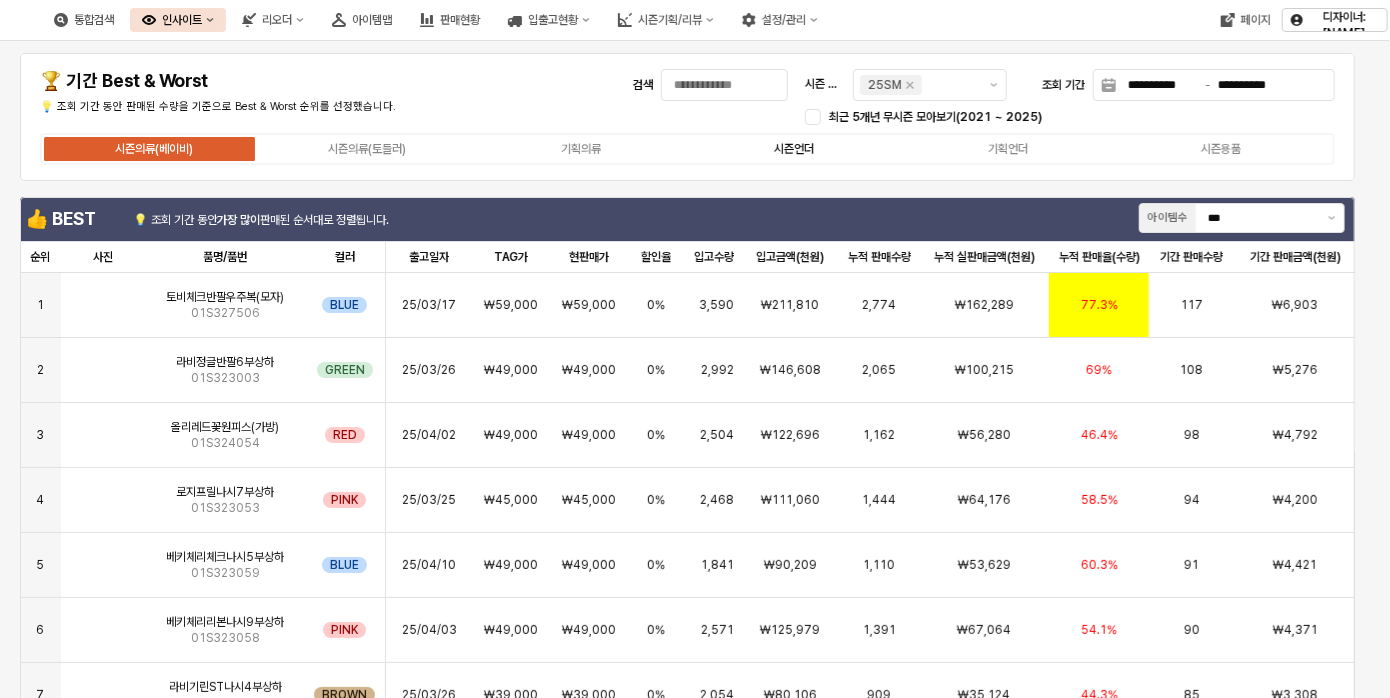 click on "시즌언더" at bounding box center (793, 149) 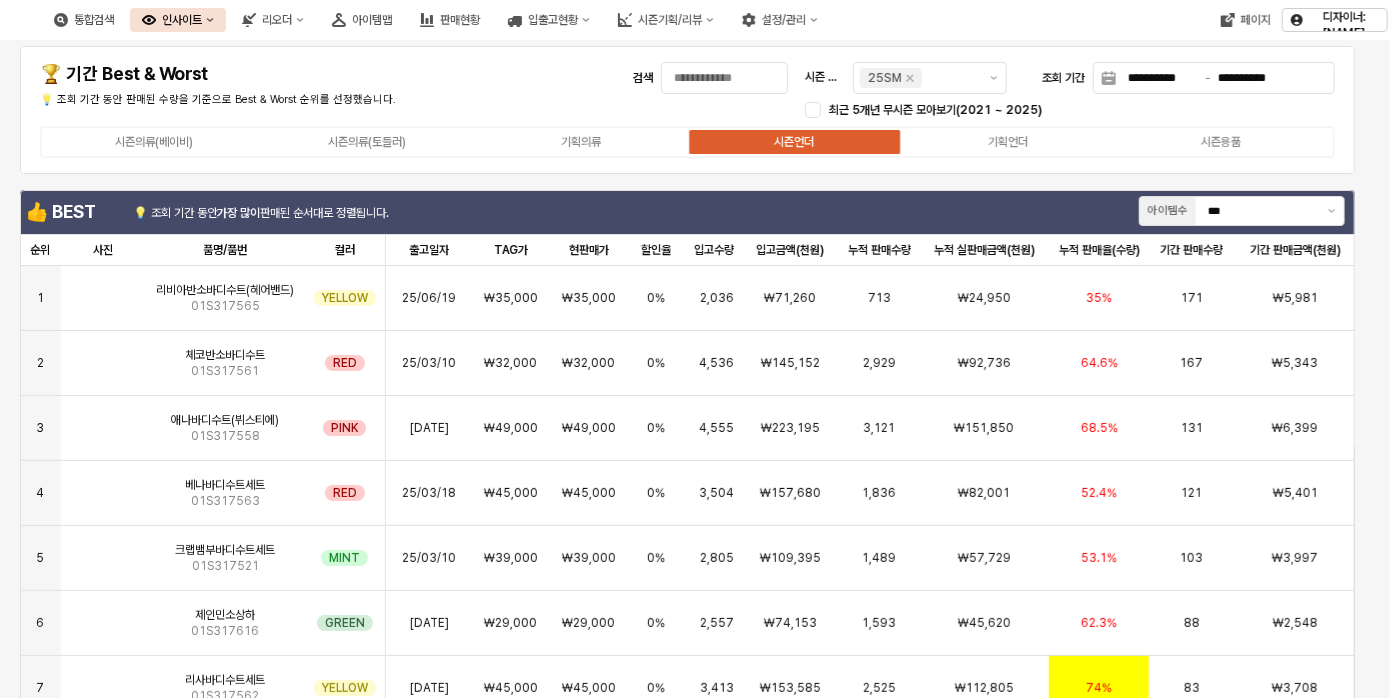 scroll, scrollTop: 0, scrollLeft: 0, axis: both 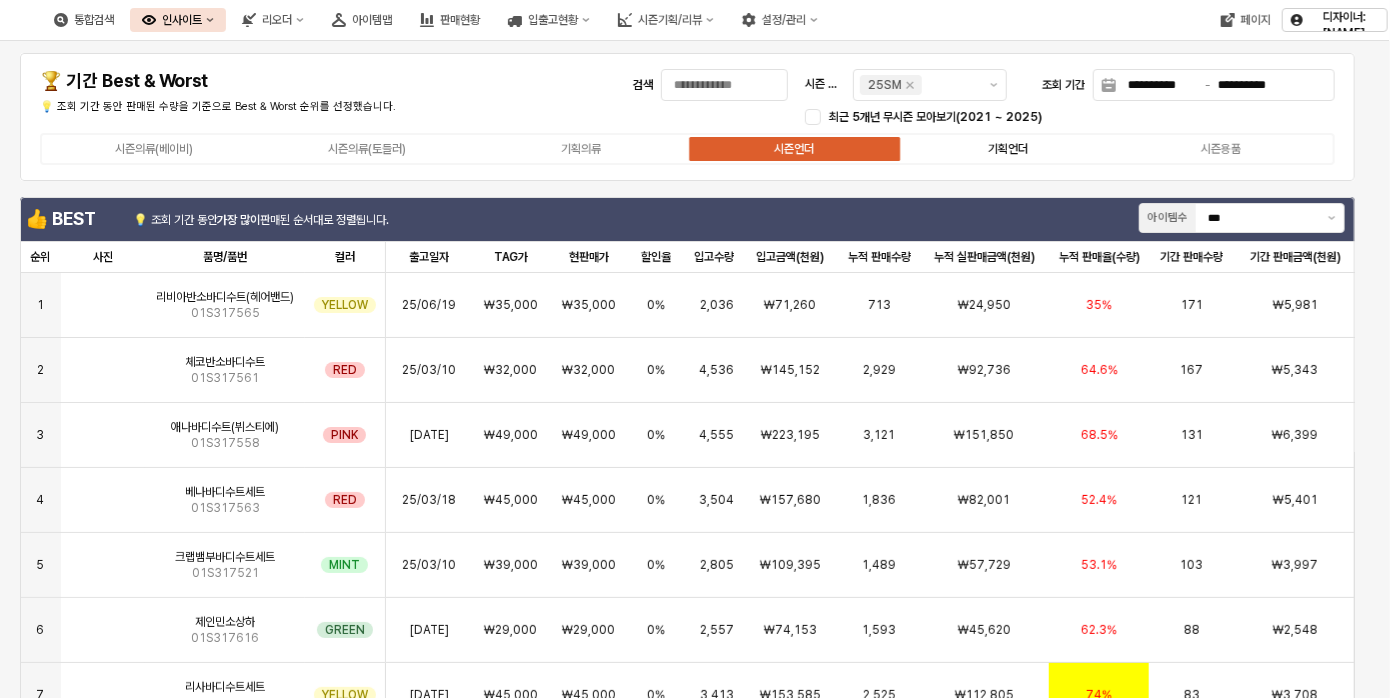 click on "기획언더" at bounding box center (1008, 149) 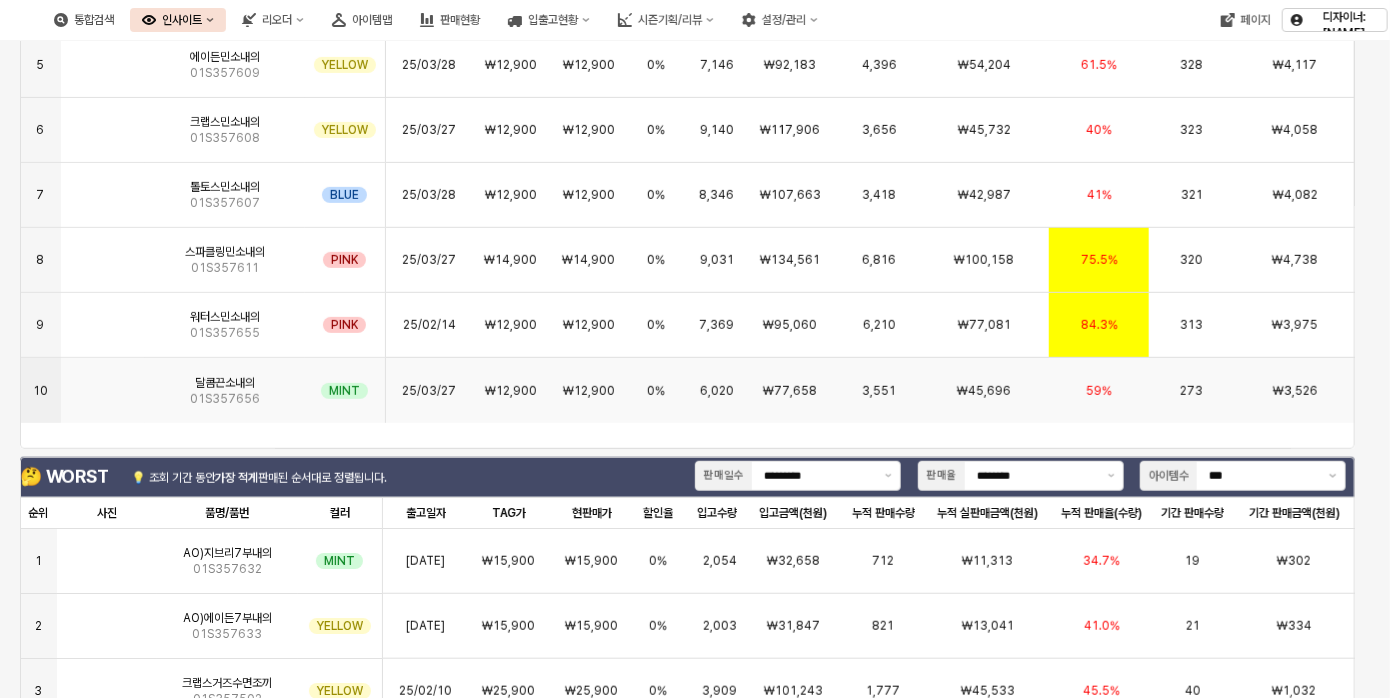 scroll, scrollTop: 0, scrollLeft: 0, axis: both 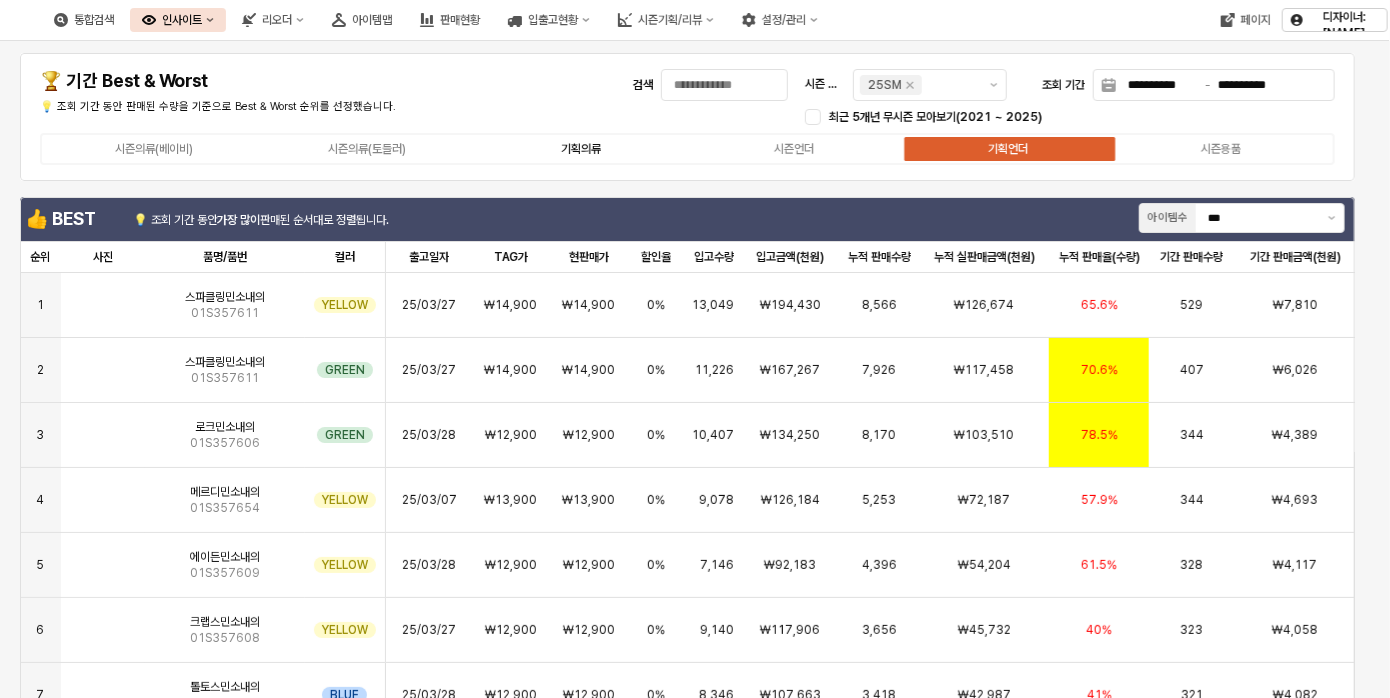 click on "기획의류" at bounding box center [581, 149] 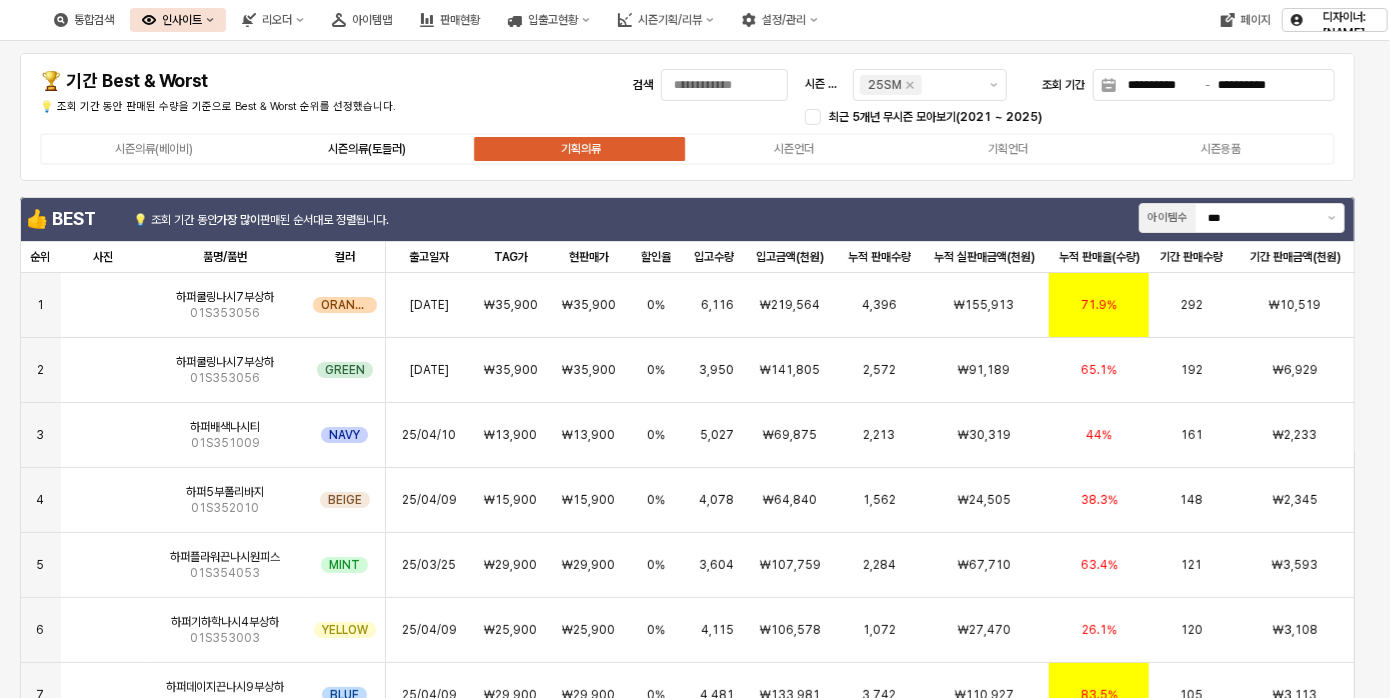 click on "시즌의류(토들러)" at bounding box center (367, 149) 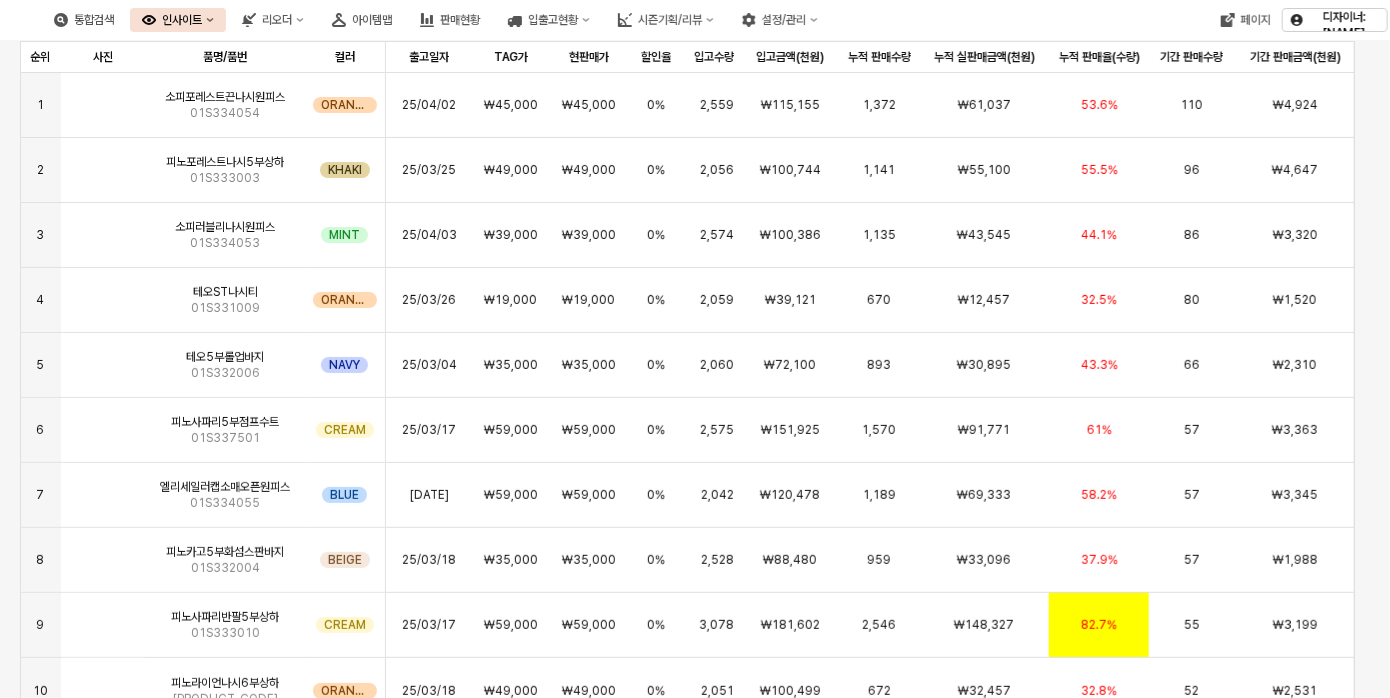 scroll, scrollTop: 0, scrollLeft: 0, axis: both 